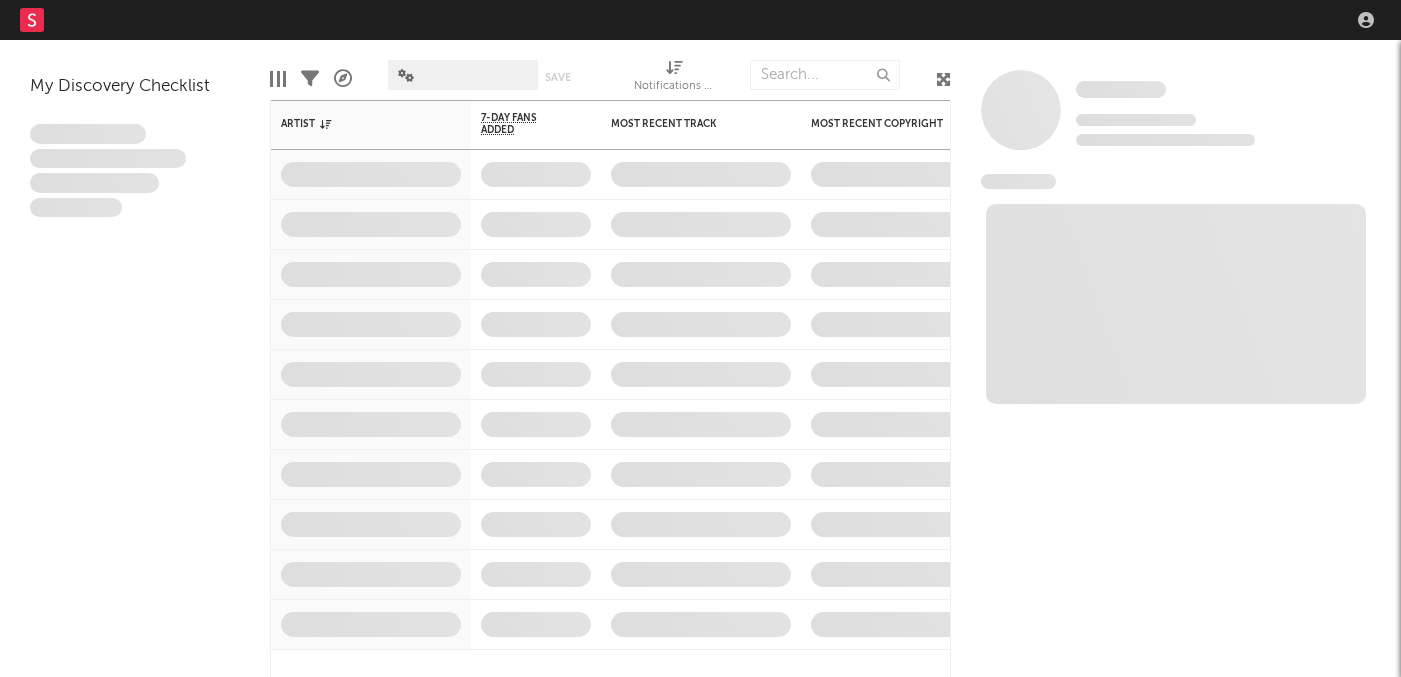 scroll, scrollTop: 0, scrollLeft: 0, axis: both 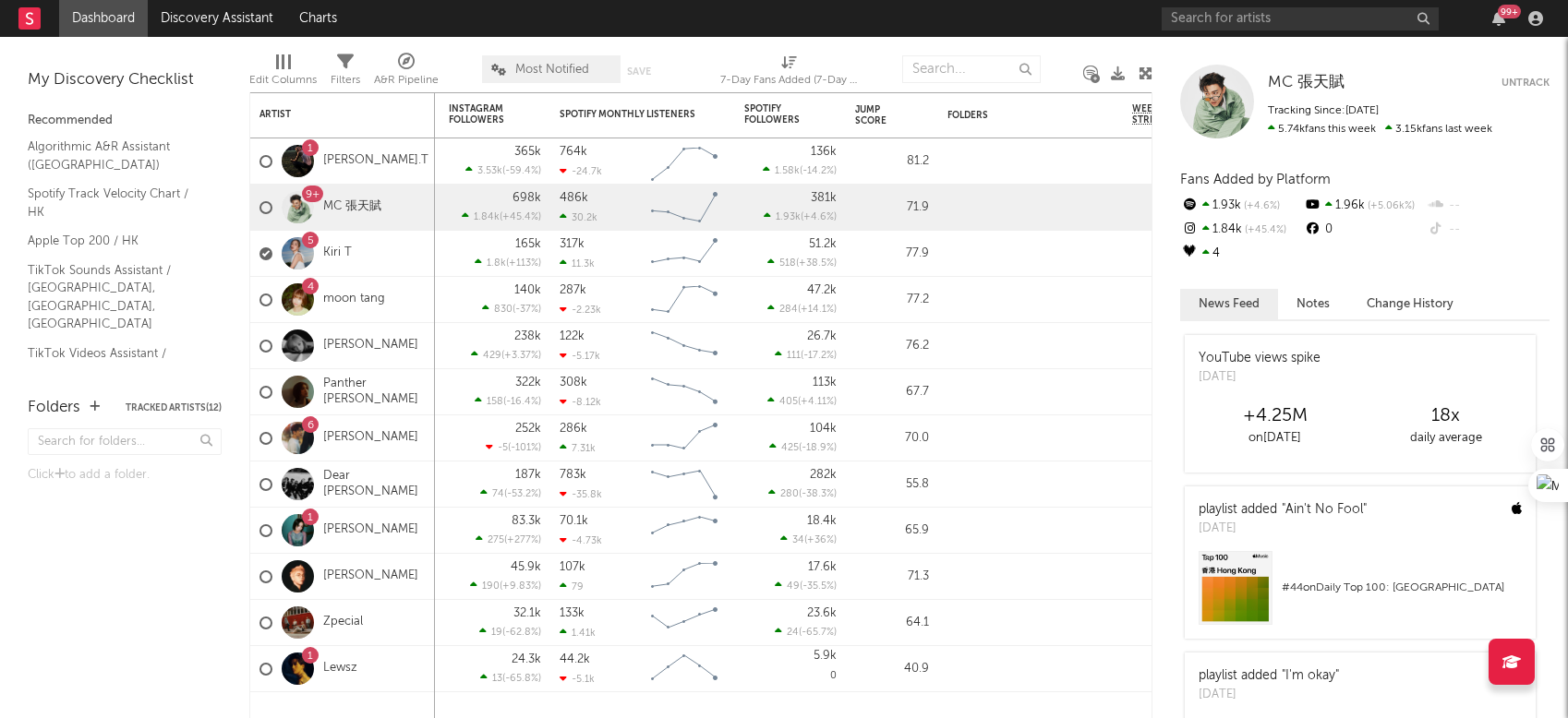 click on "Edit Columns Filters A&R Pipeline Most Notified Save Save as 7-Day Fans Added (7-Day Fans Added)" at bounding box center (701, 65) 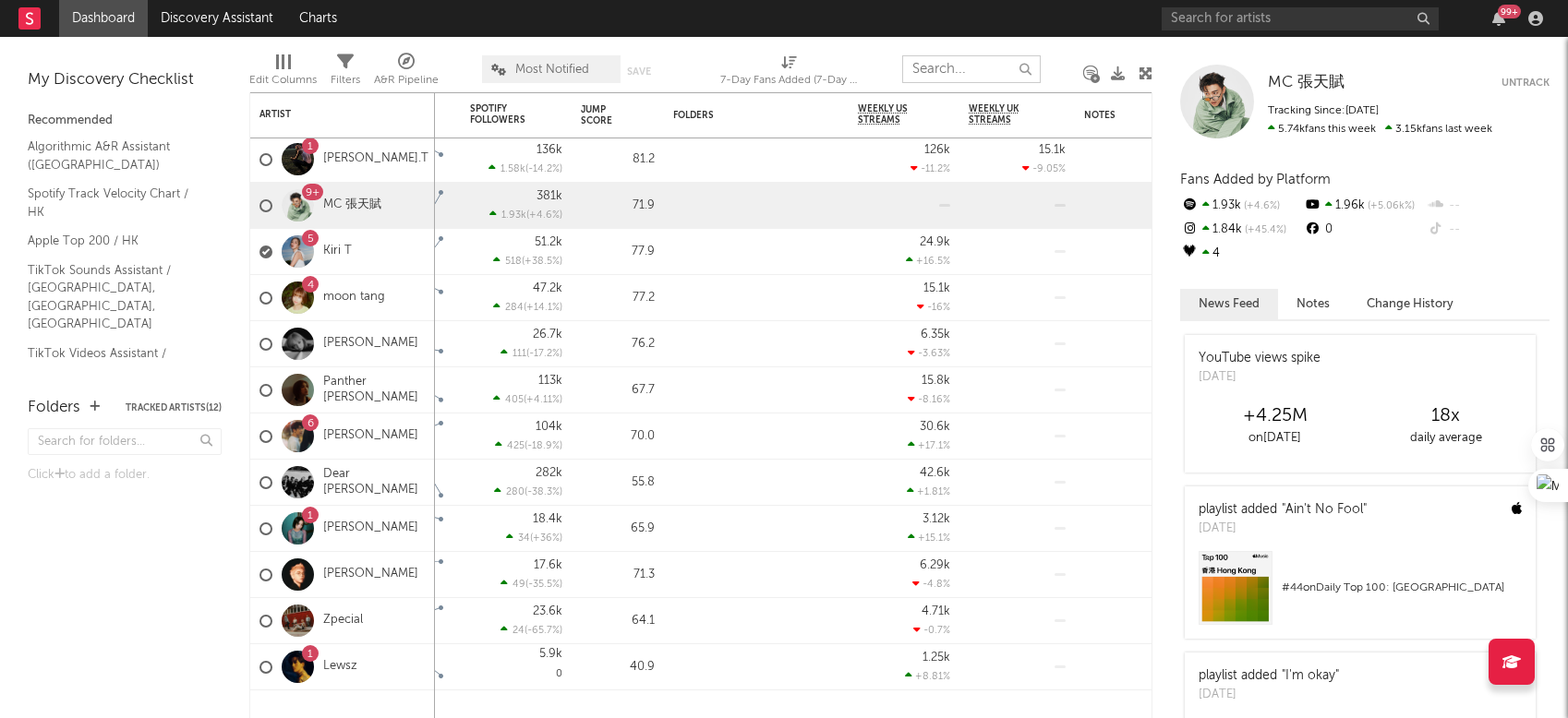 click at bounding box center (971, 69) 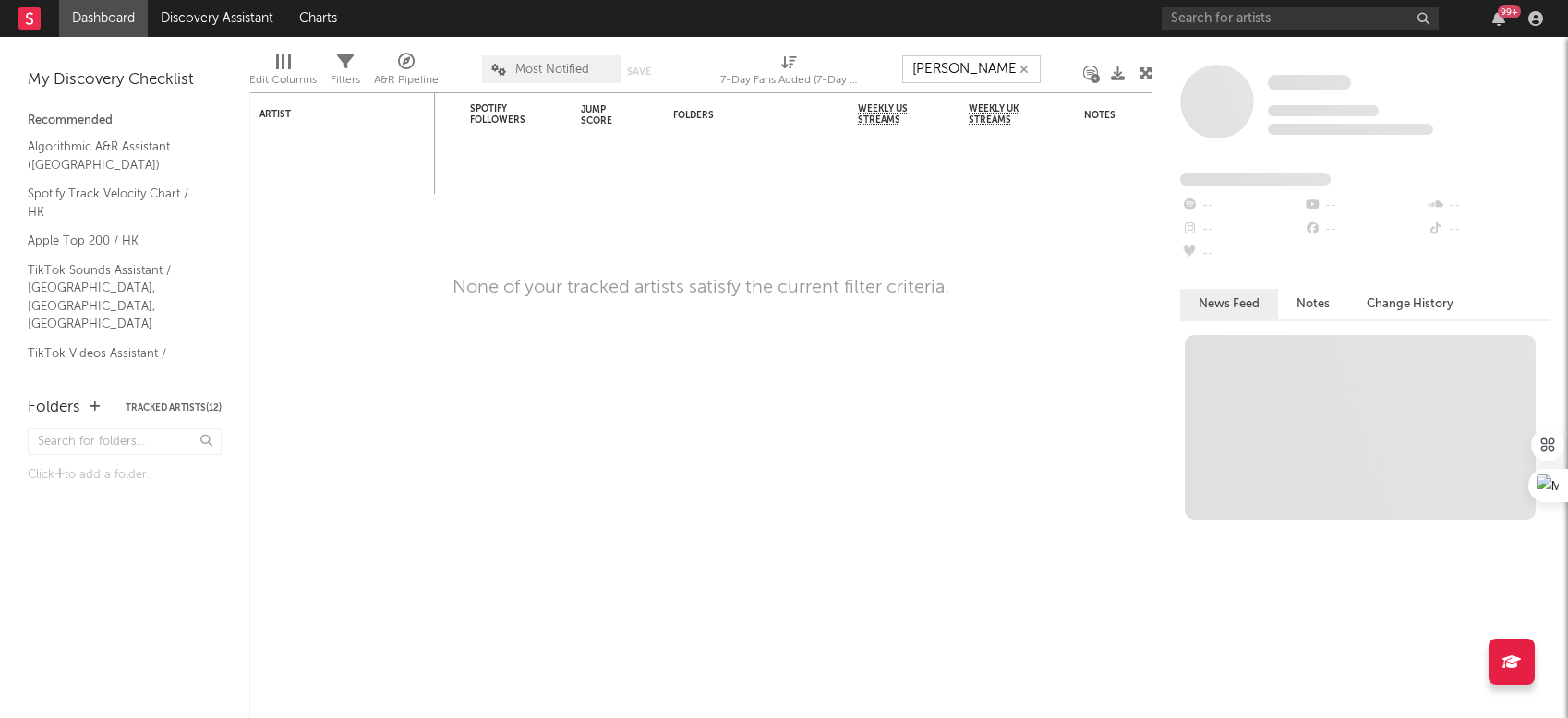 click on "constance" at bounding box center (971, 69) 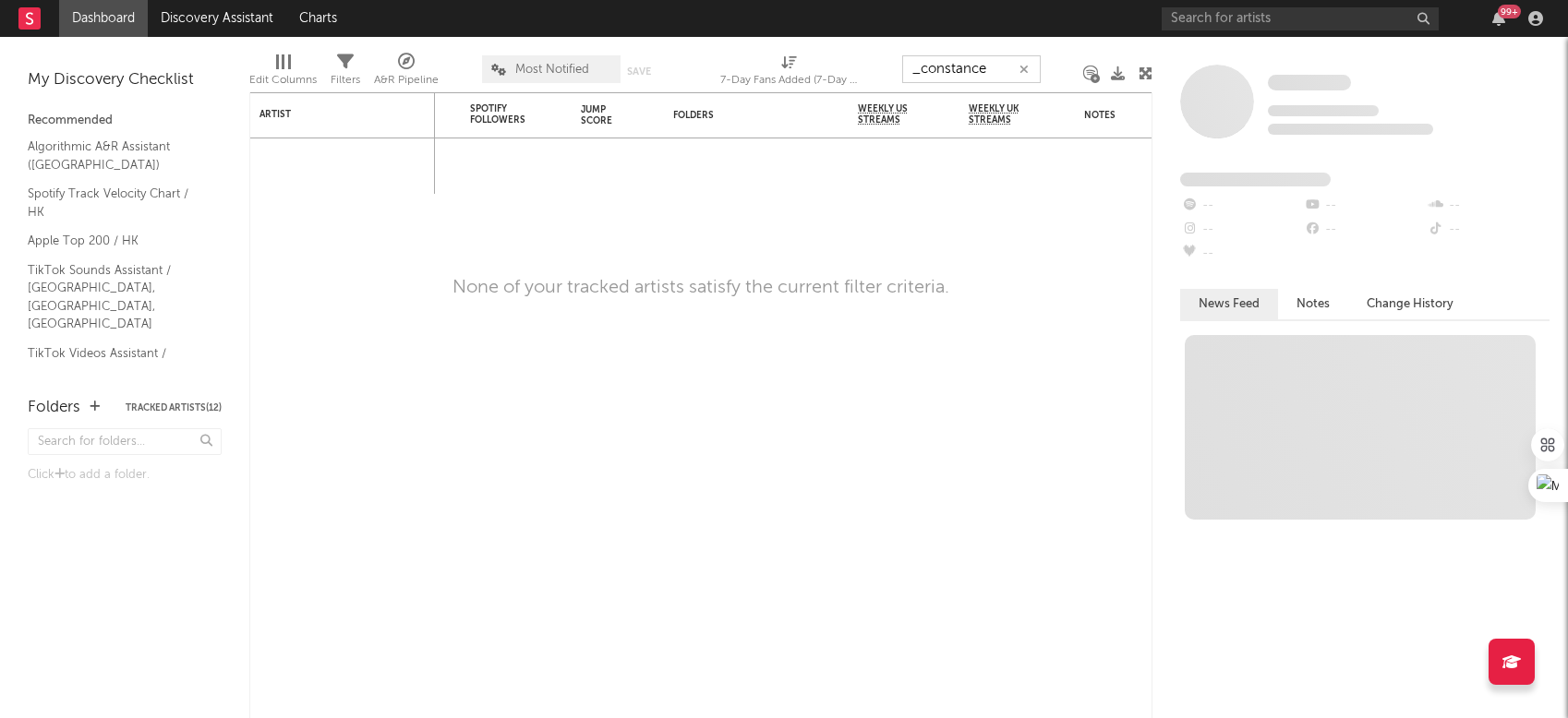 click on "_constance" at bounding box center (971, 69) 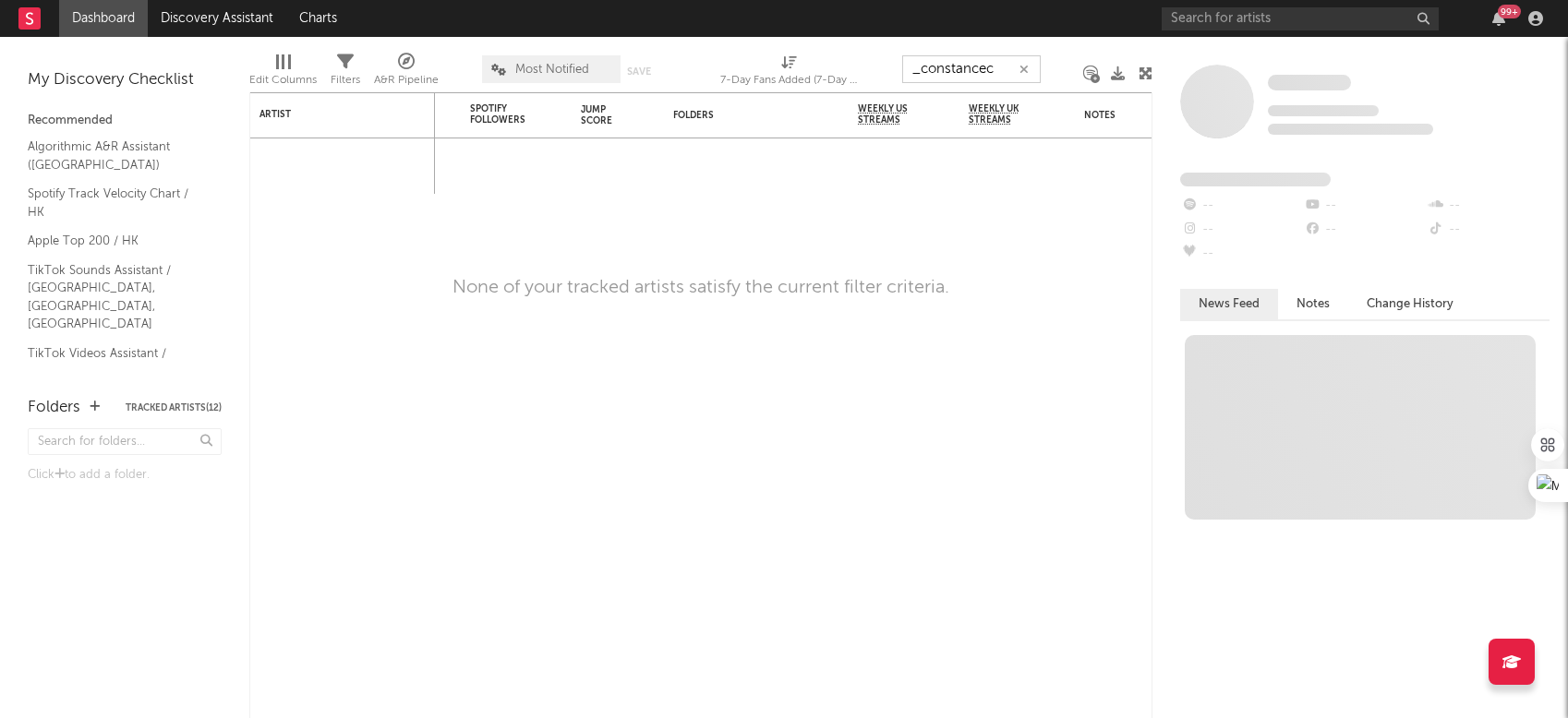 drag, startPoint x: 1007, startPoint y: 65, endPoint x: 785, endPoint y: 57, distance: 222.1441 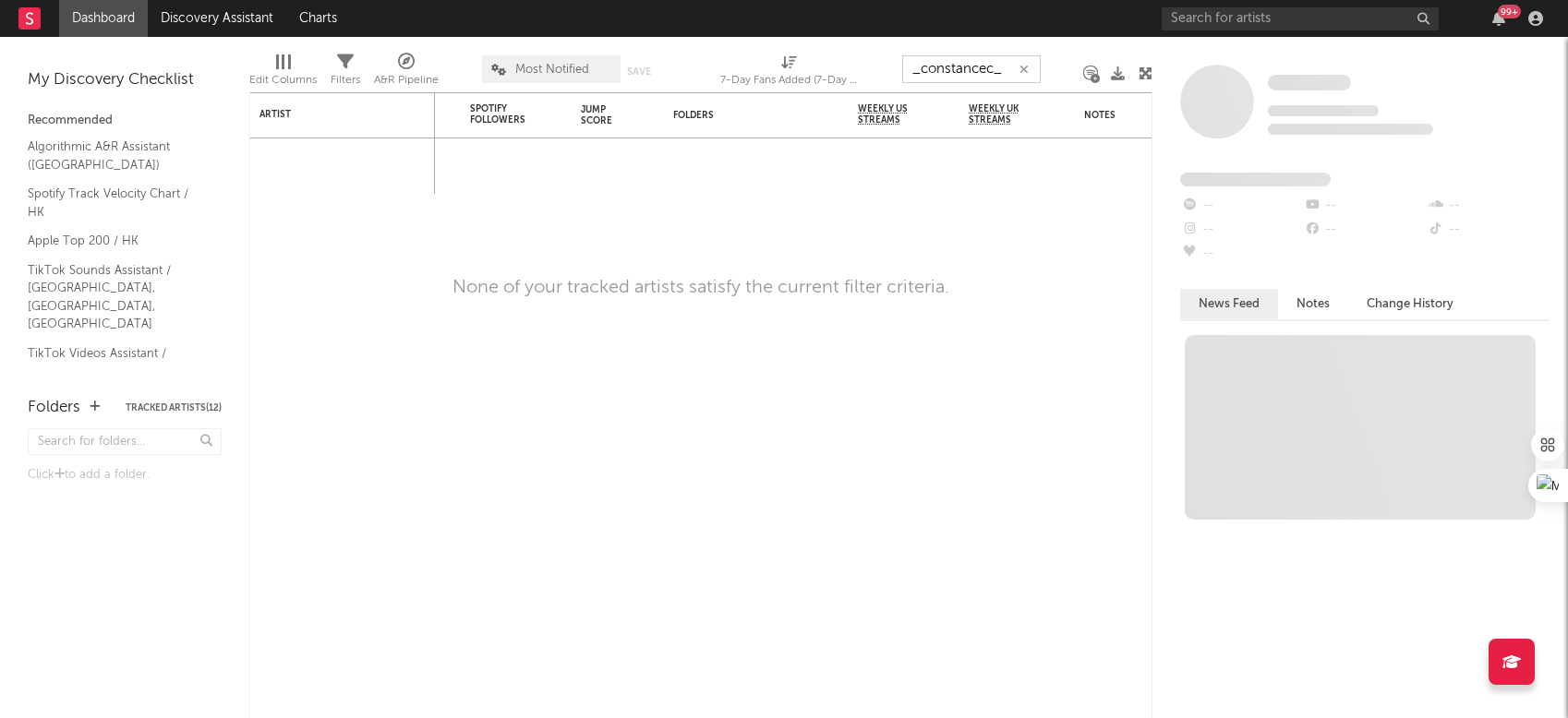 type on "_constancec_" 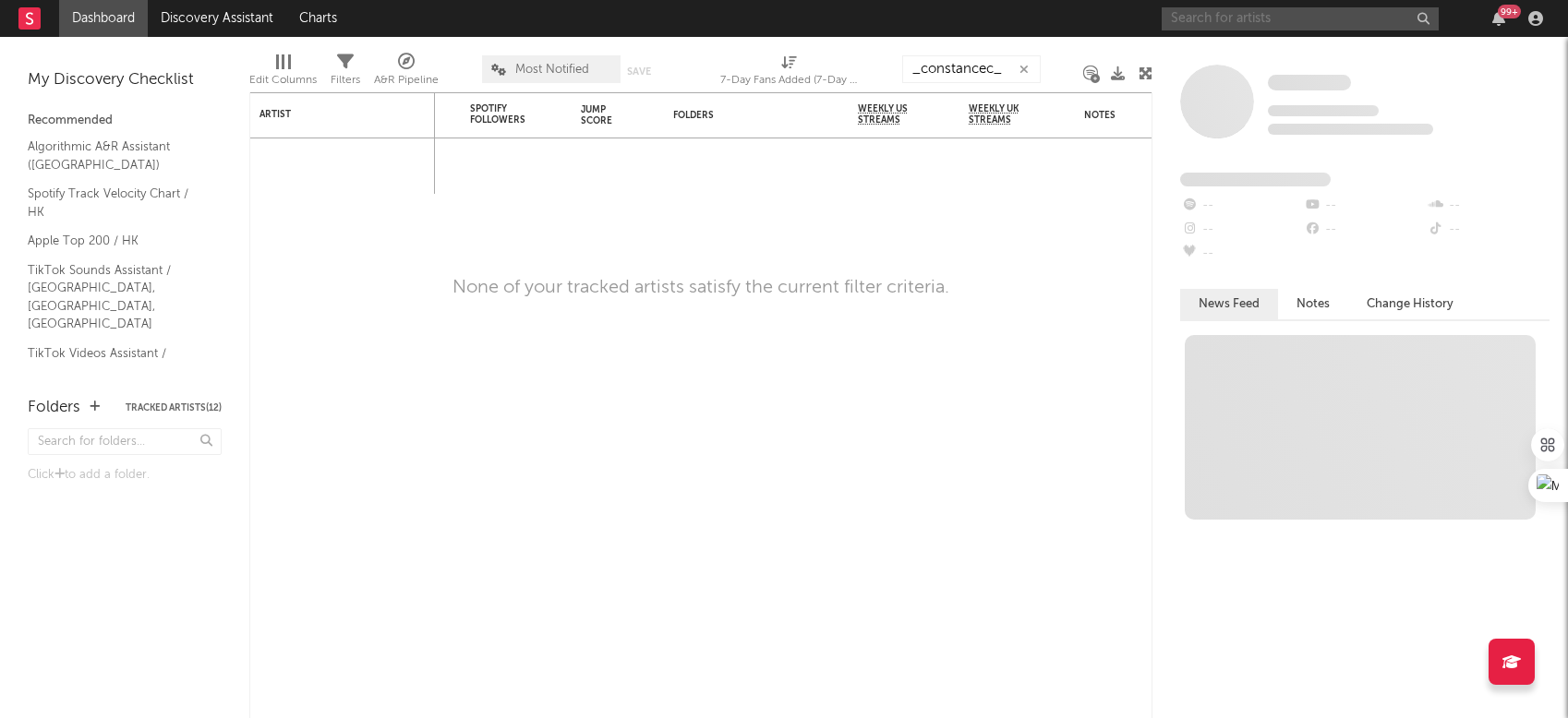 click at bounding box center [1300, 18] 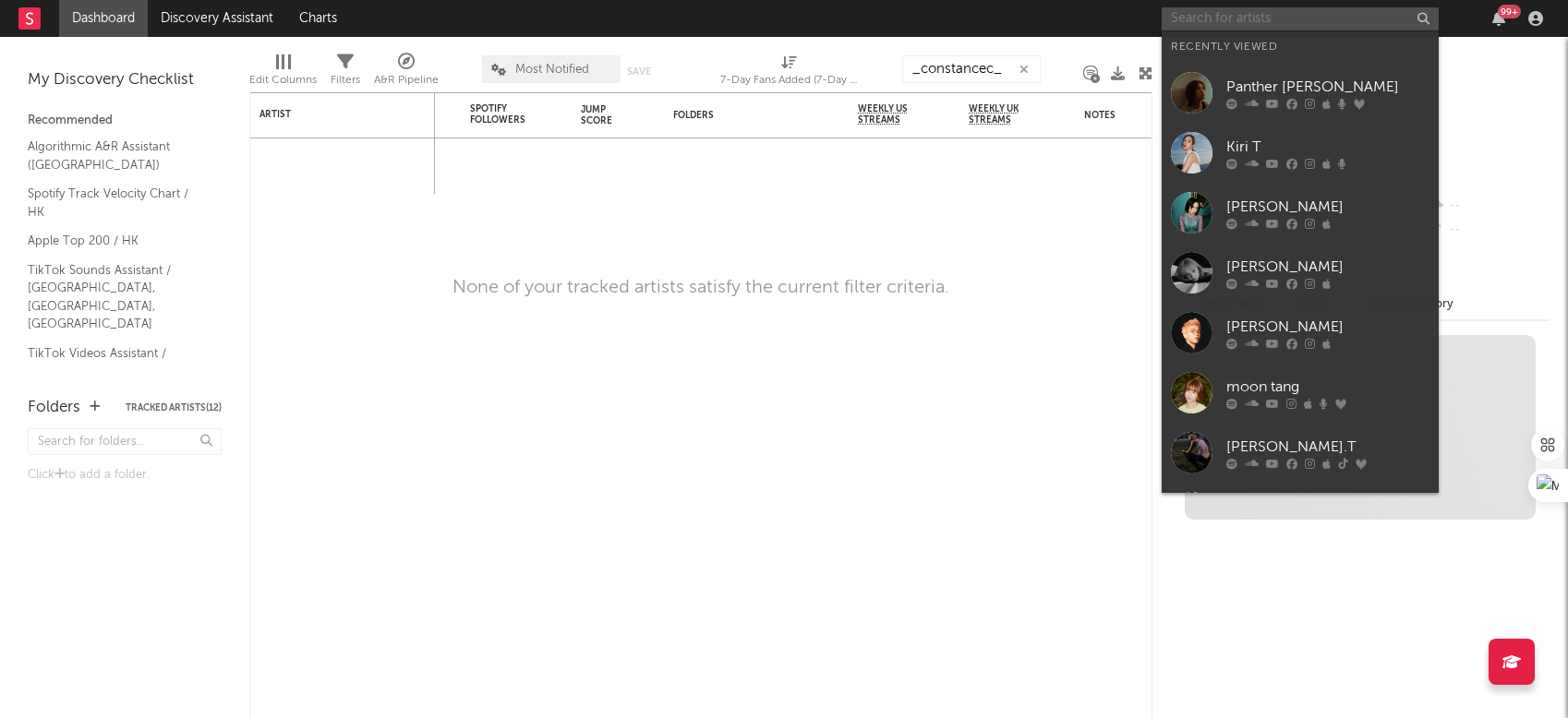 paste on "_constancec_" 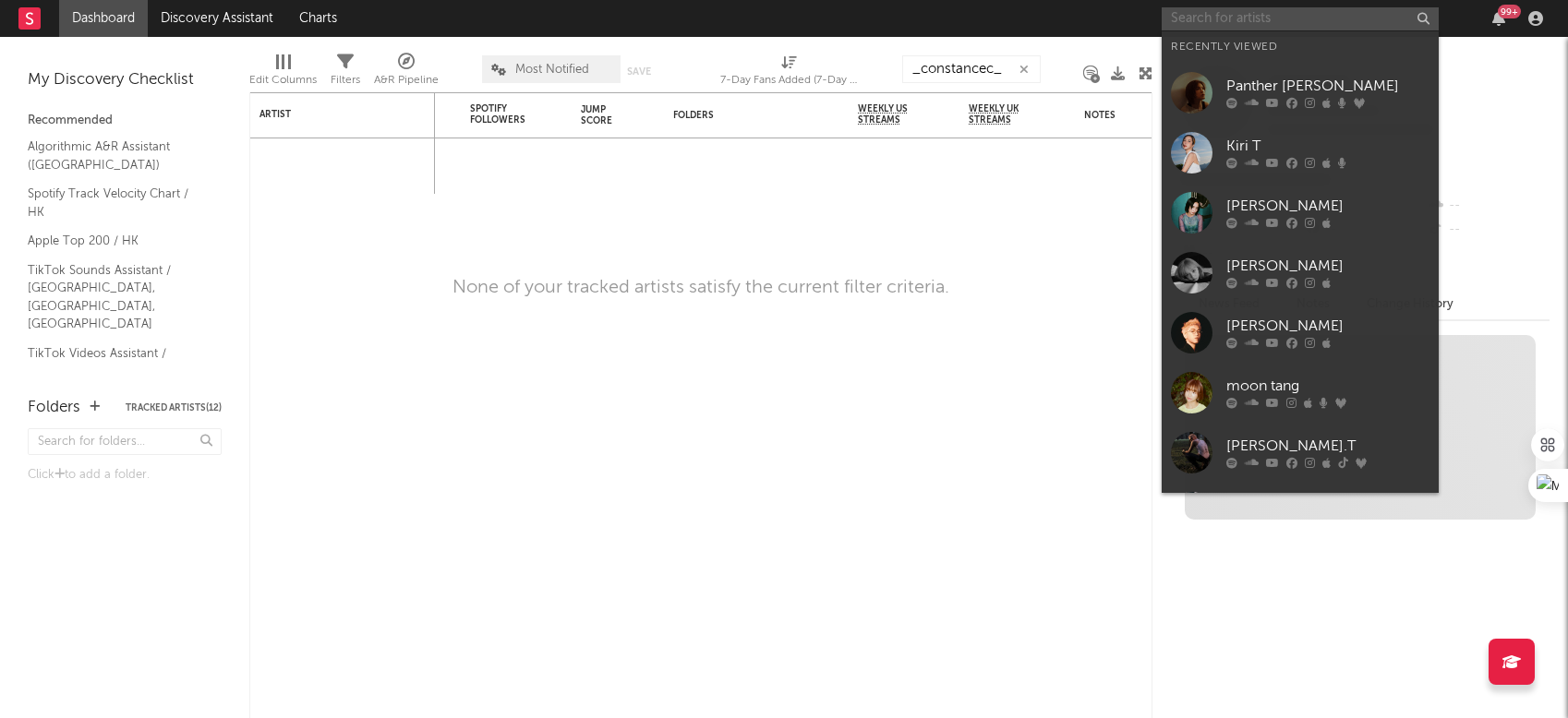 type on "_constancec_" 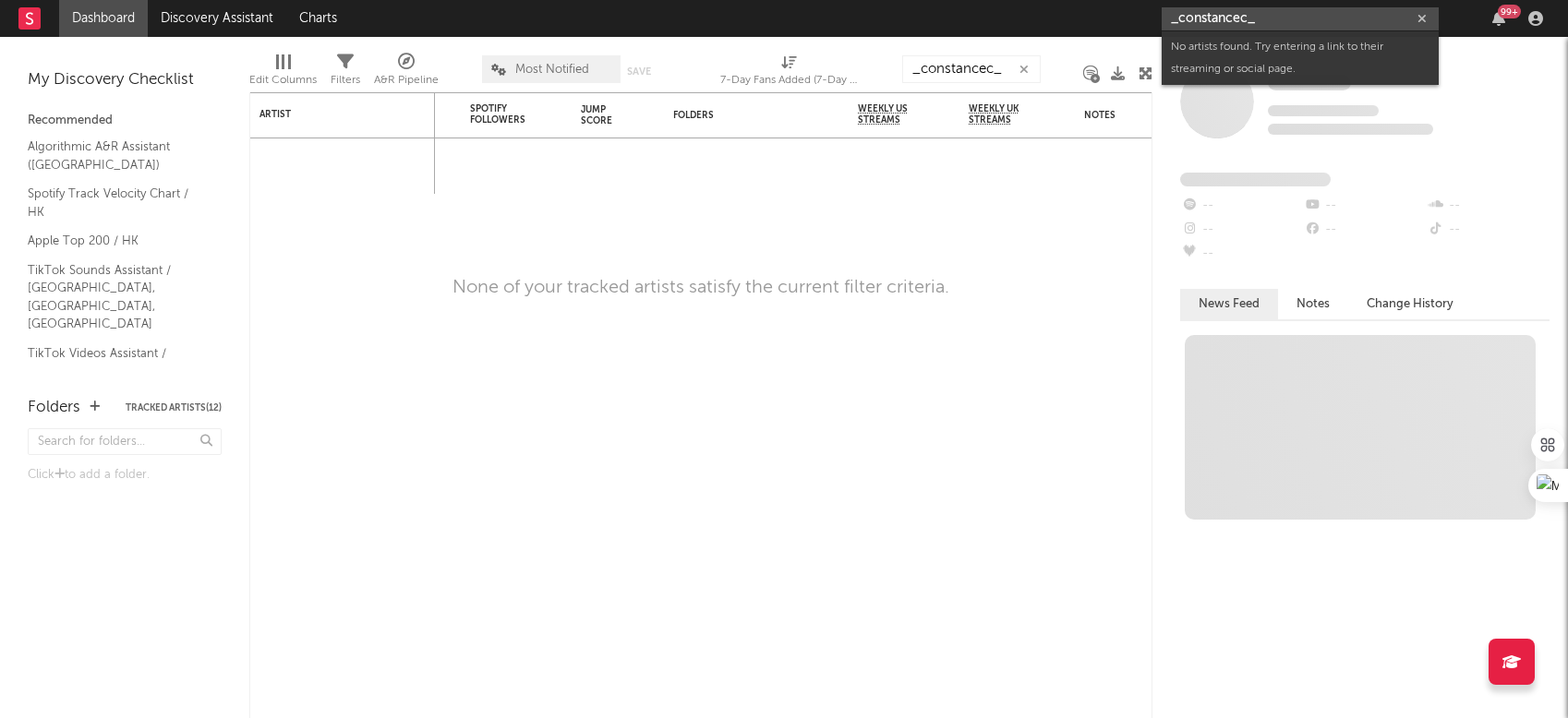 click on "_constancec_" at bounding box center (1300, 18) 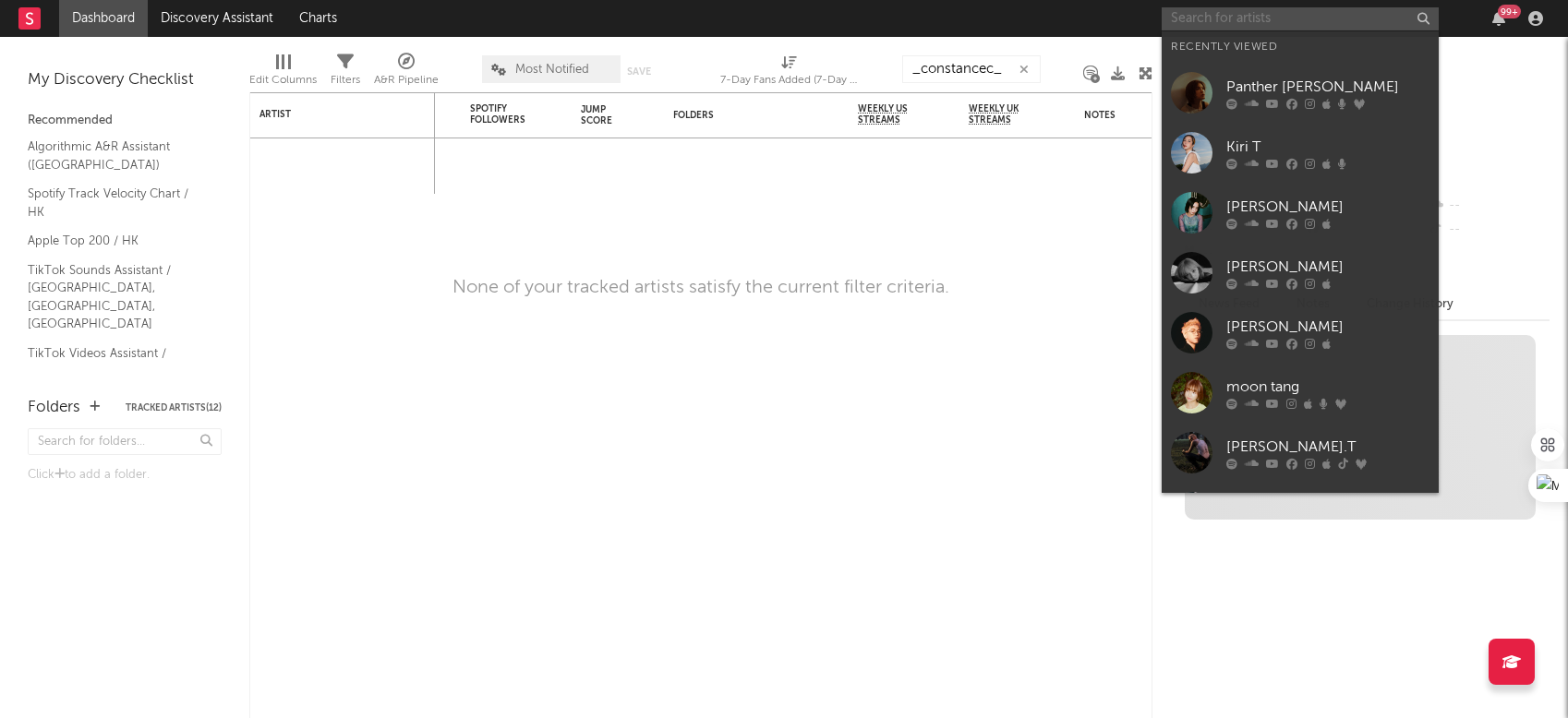 paste on "_constancec_" 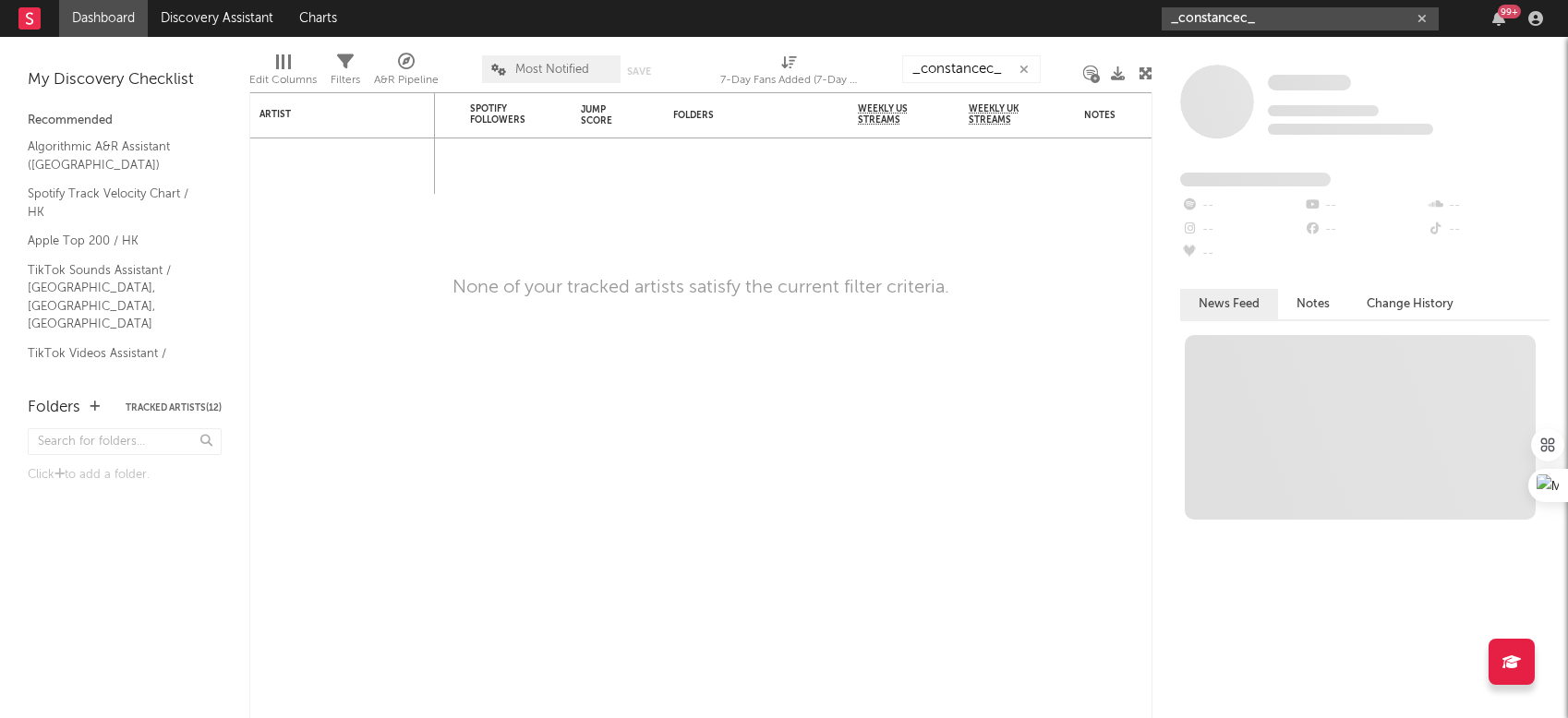 click on "_constancec_" at bounding box center [1300, 18] 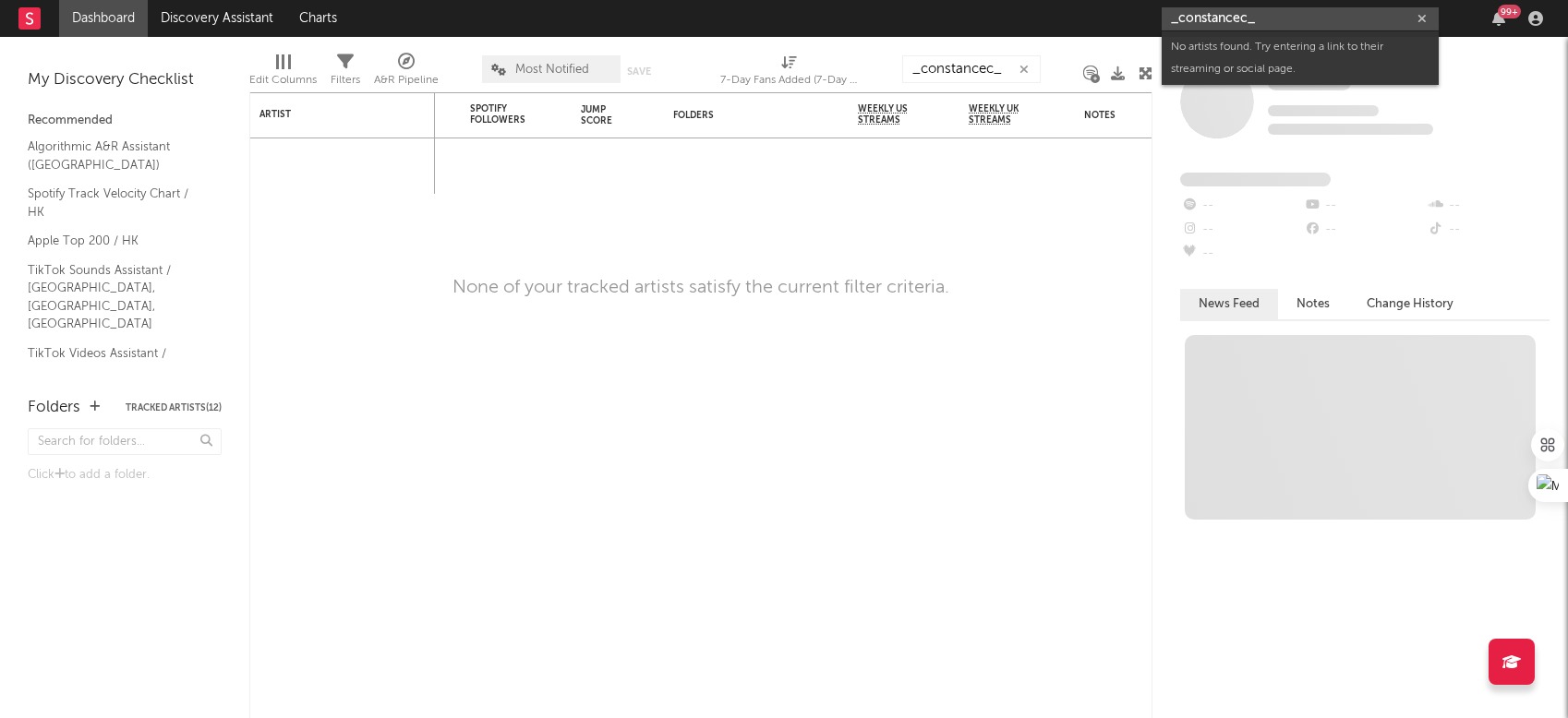 drag, startPoint x: 1263, startPoint y: 18, endPoint x: 897, endPoint y: -12, distance: 367.22745 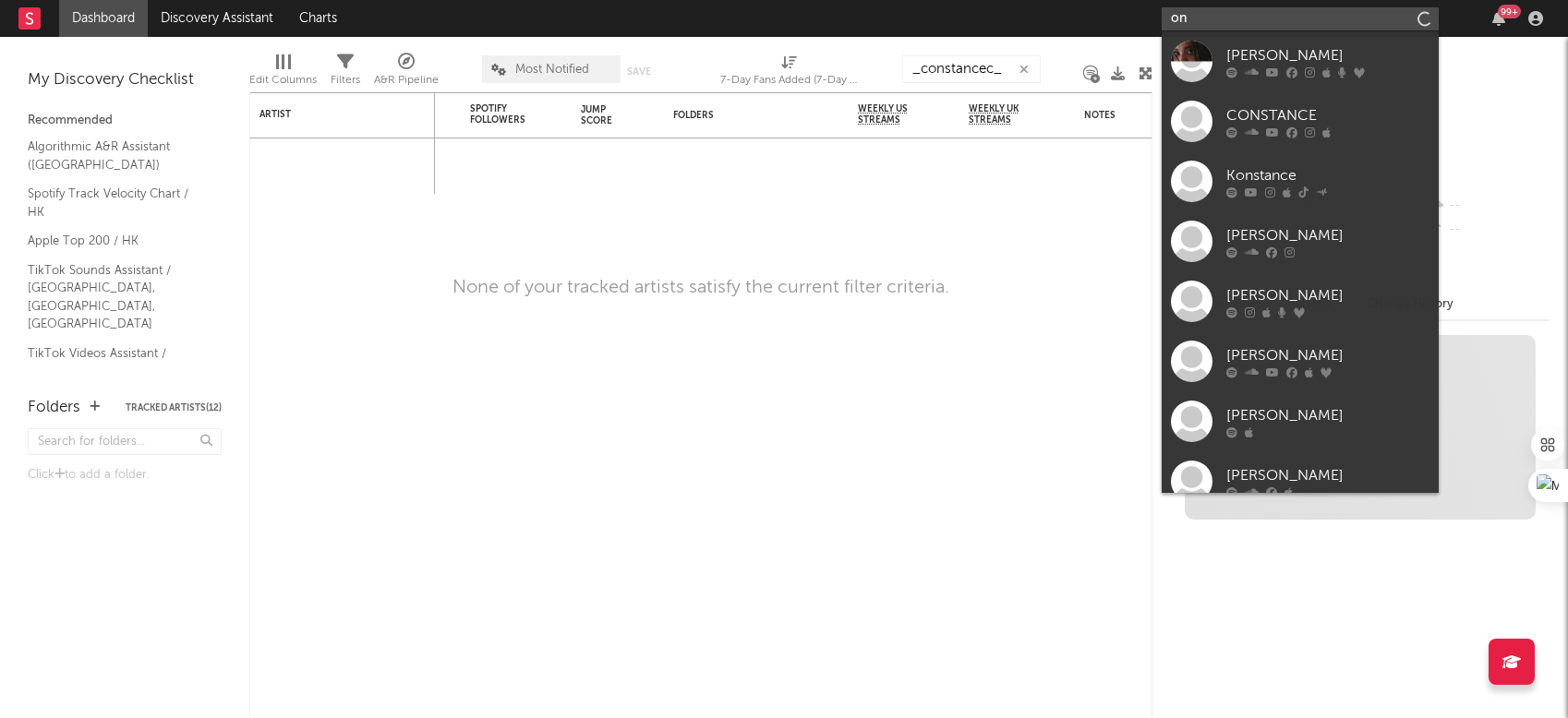 type on "o" 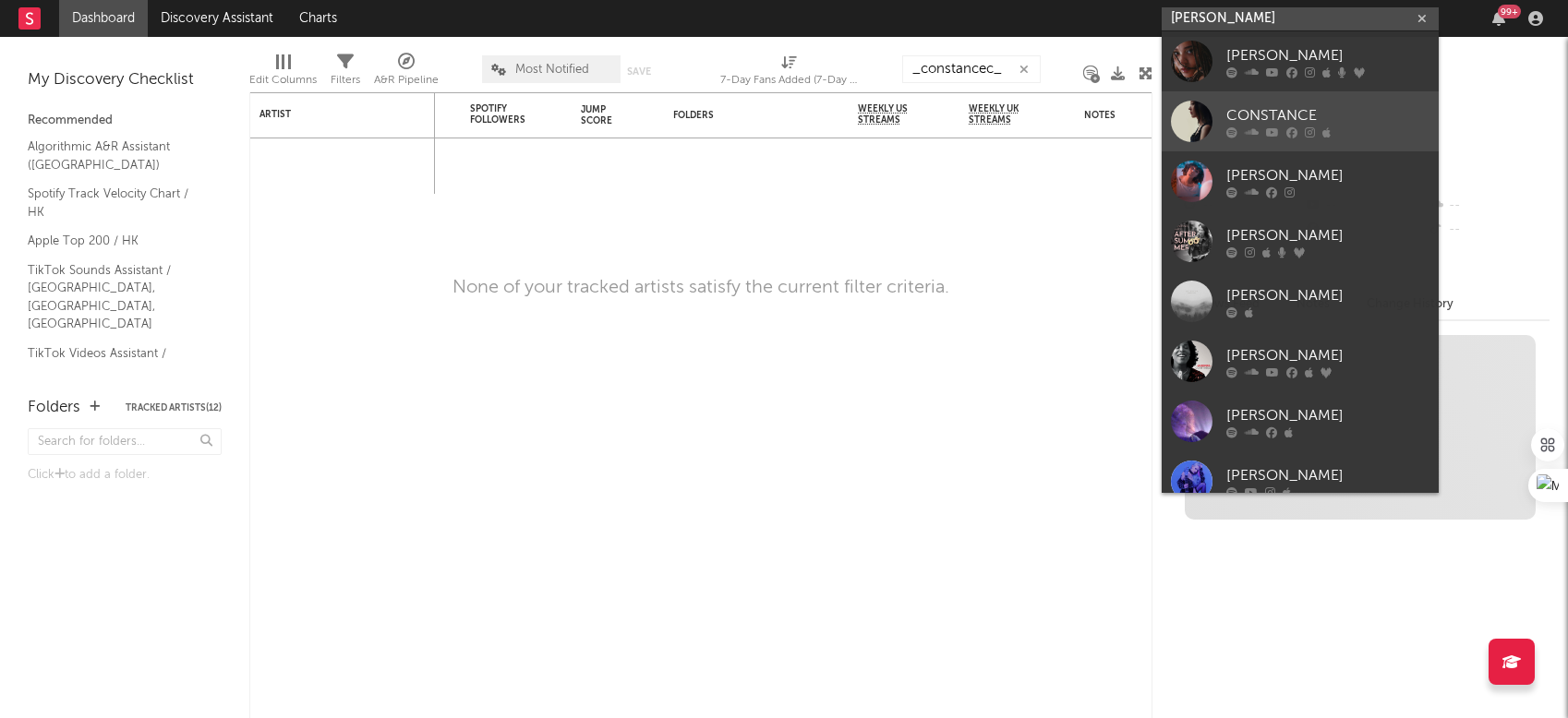 type on "constance" 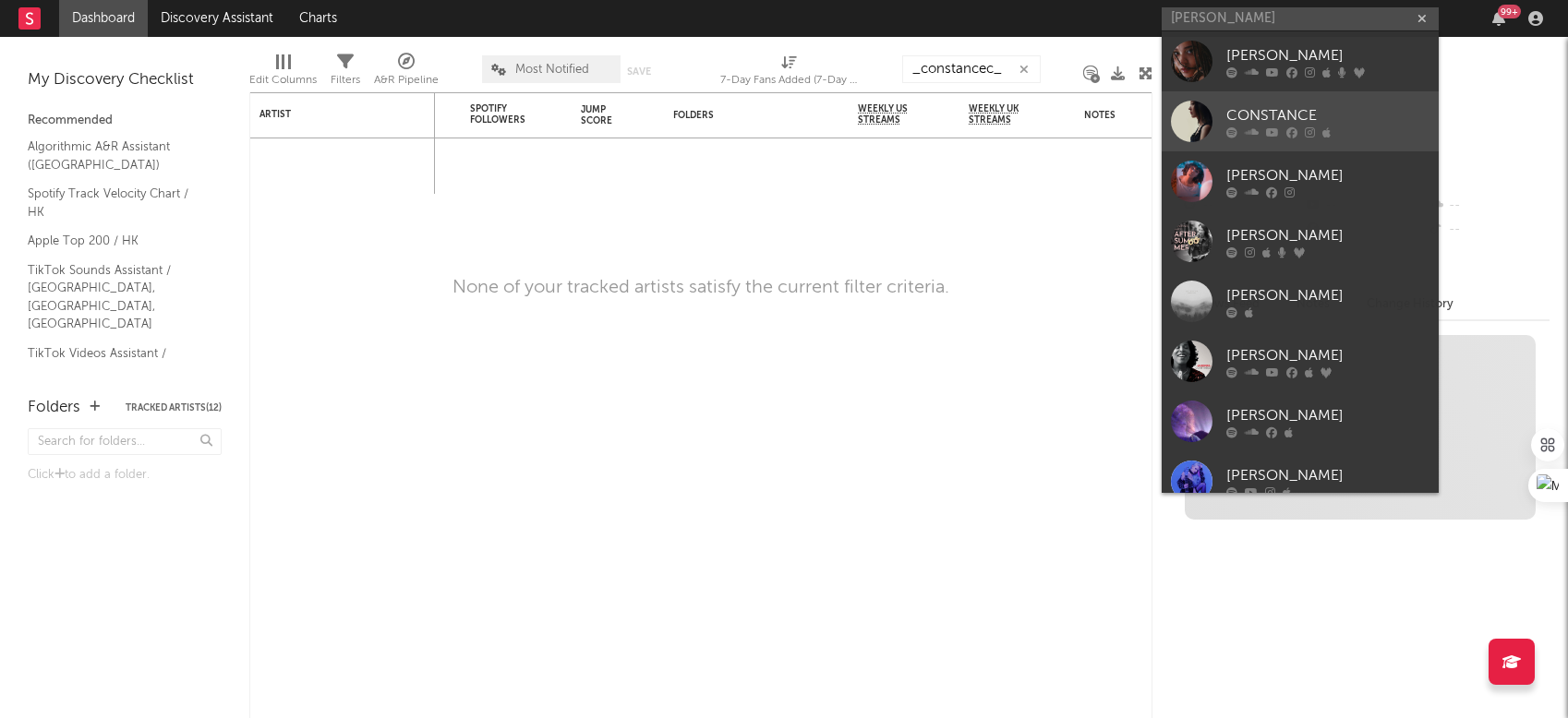 click at bounding box center (1191, 121) 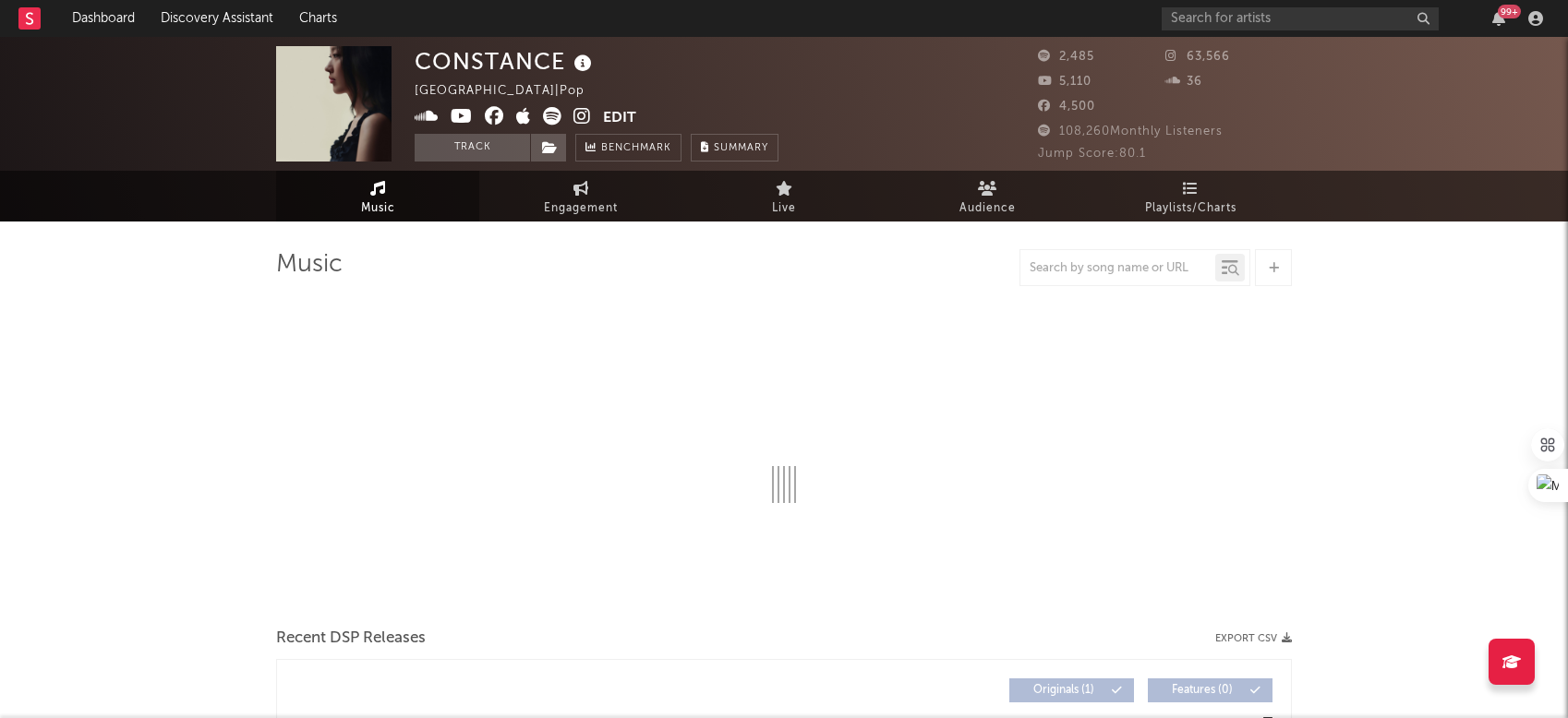select on "1w" 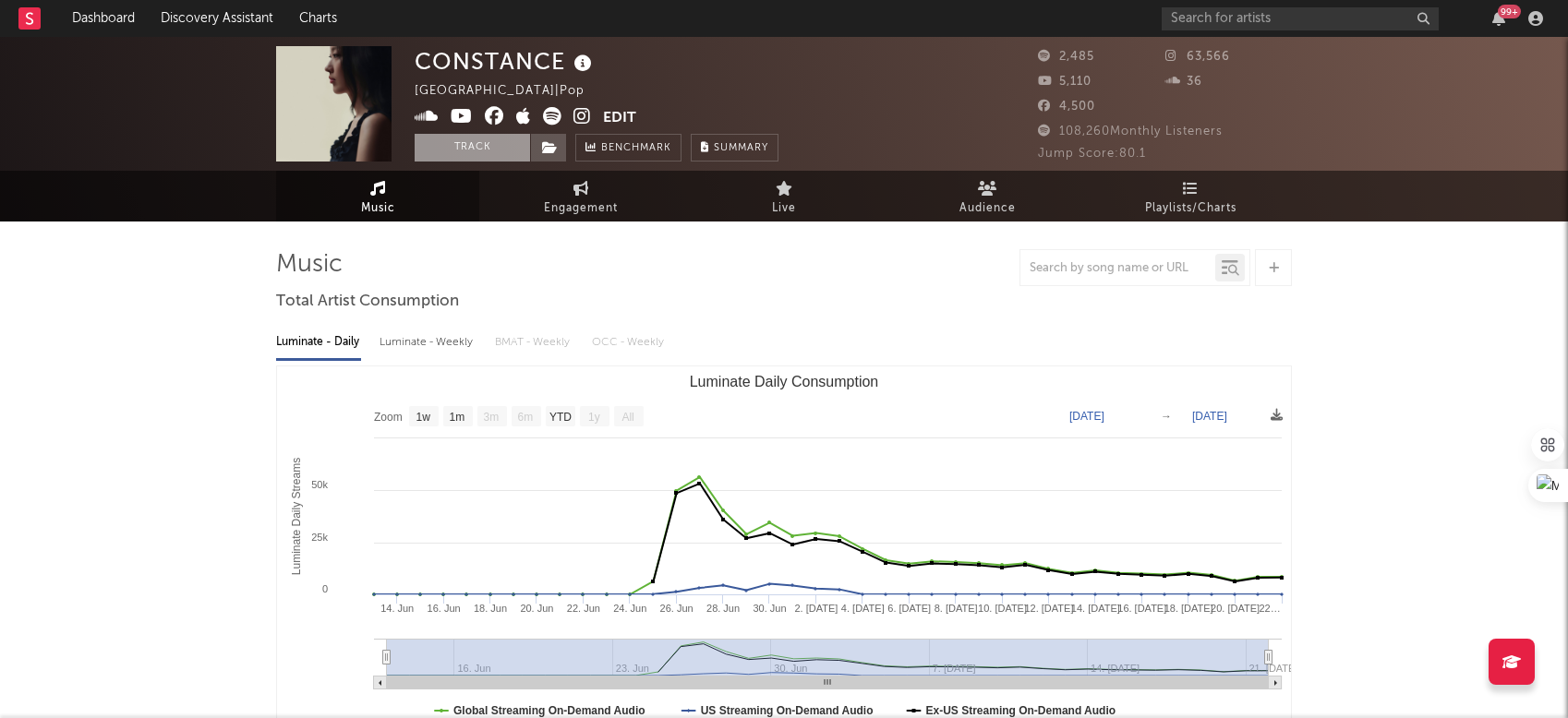 click on "Track" at bounding box center [472, 148] 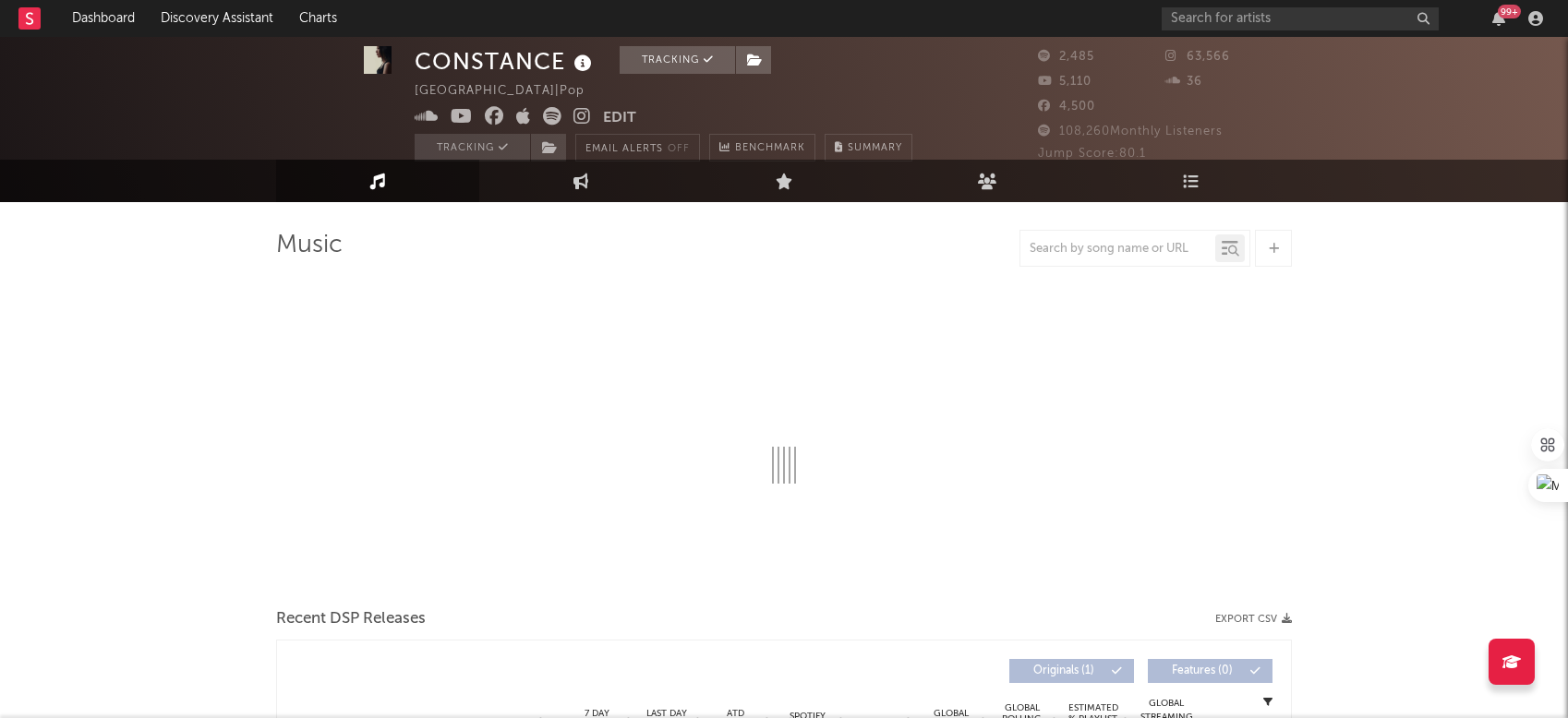 select on "1w" 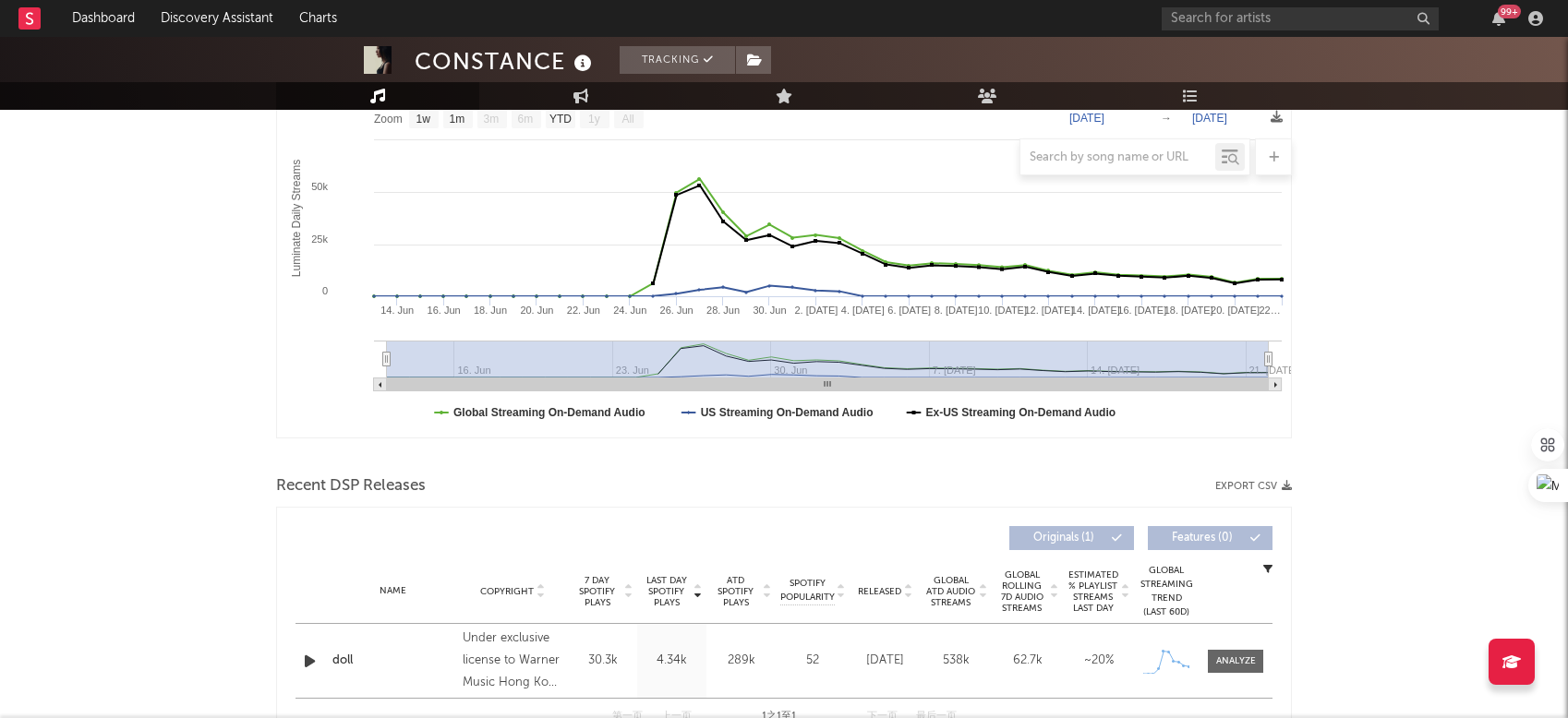scroll, scrollTop: 0, scrollLeft: 0, axis: both 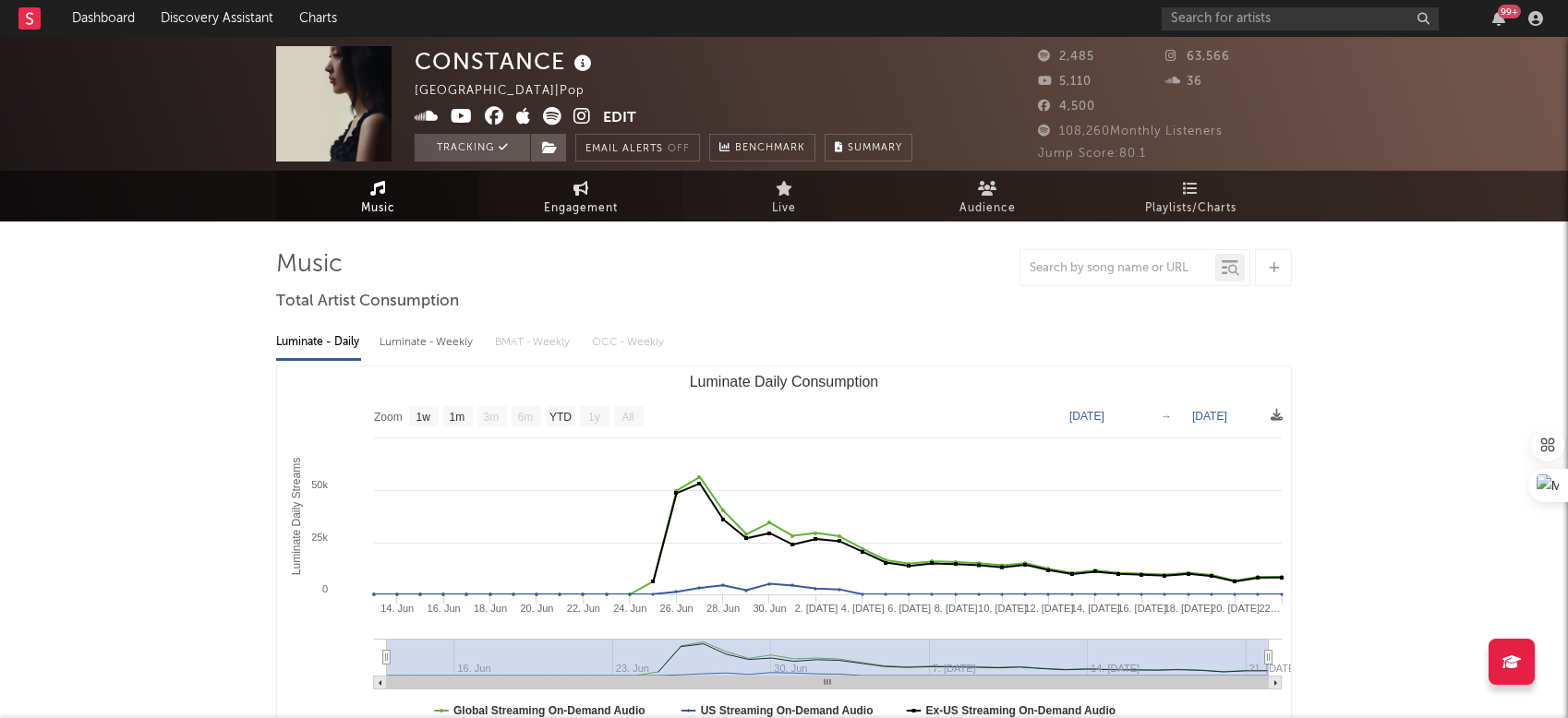 click on "Engagement" at bounding box center [581, 209] 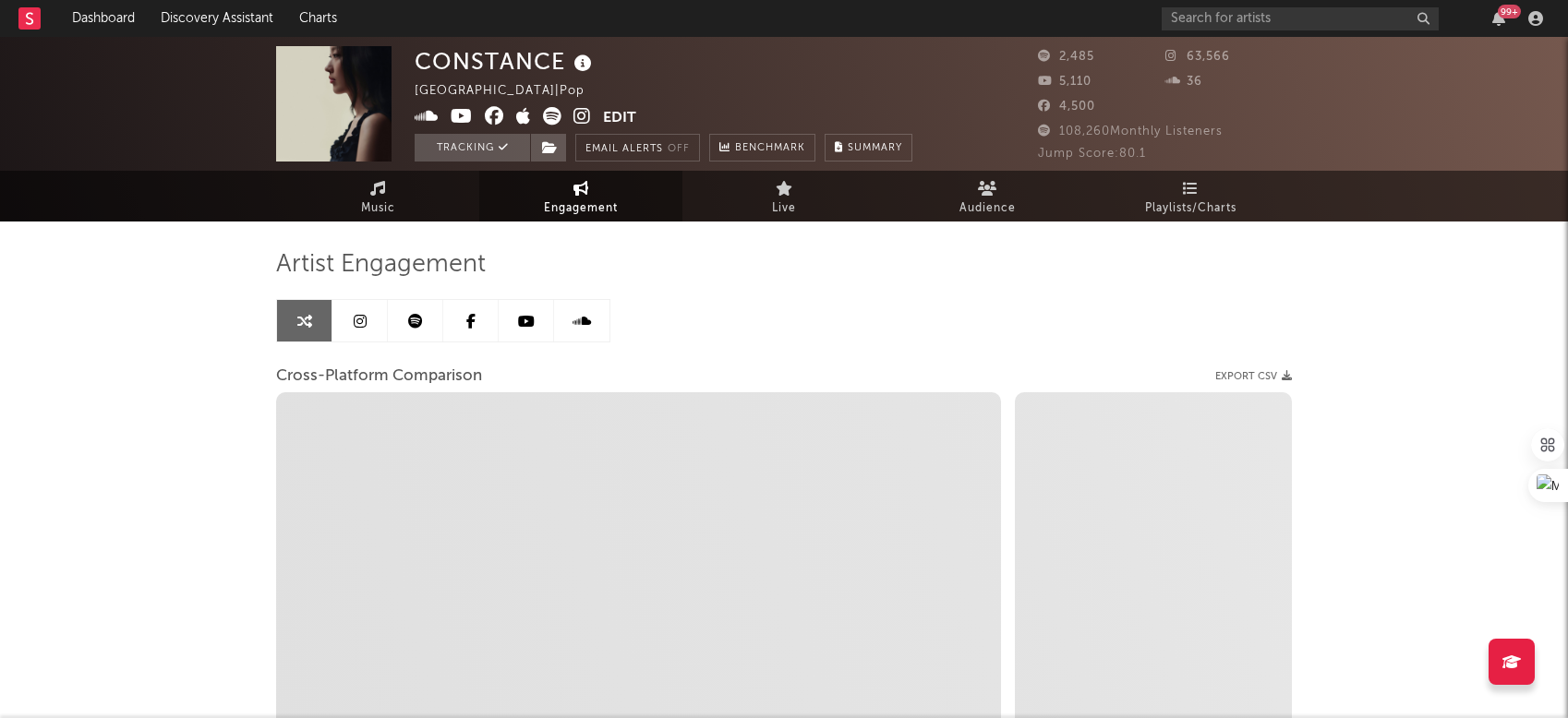 click at bounding box center (360, 321) 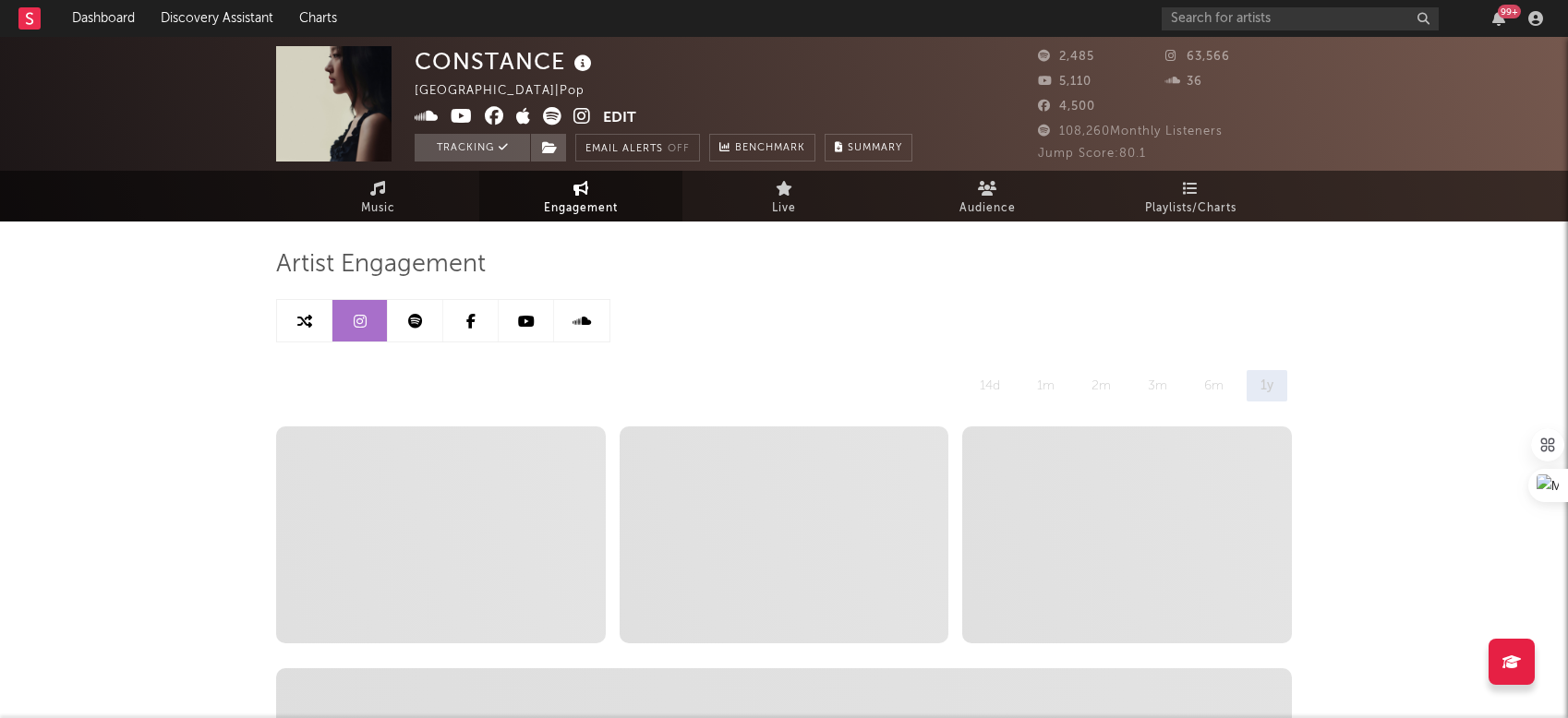 select on "6m" 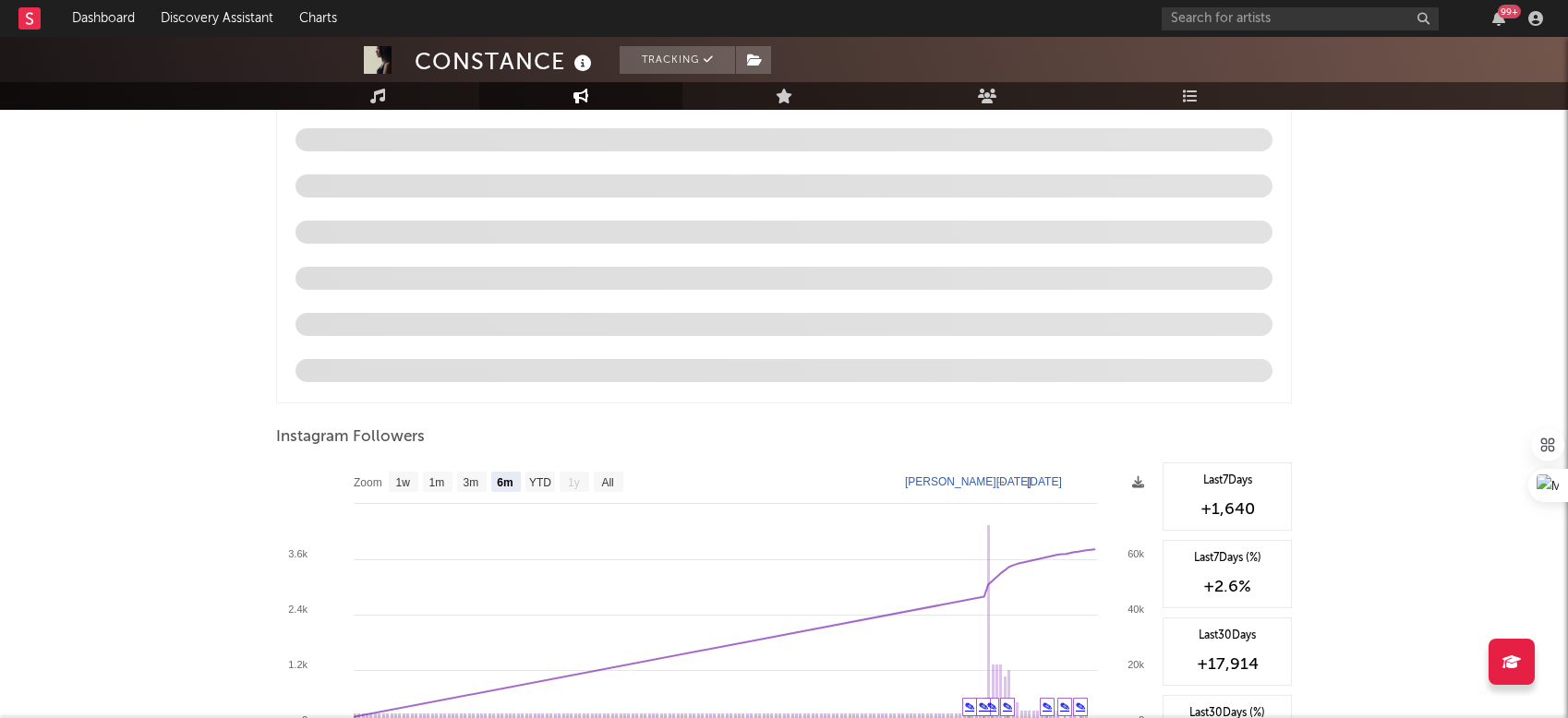 scroll, scrollTop: 1929, scrollLeft: 0, axis: vertical 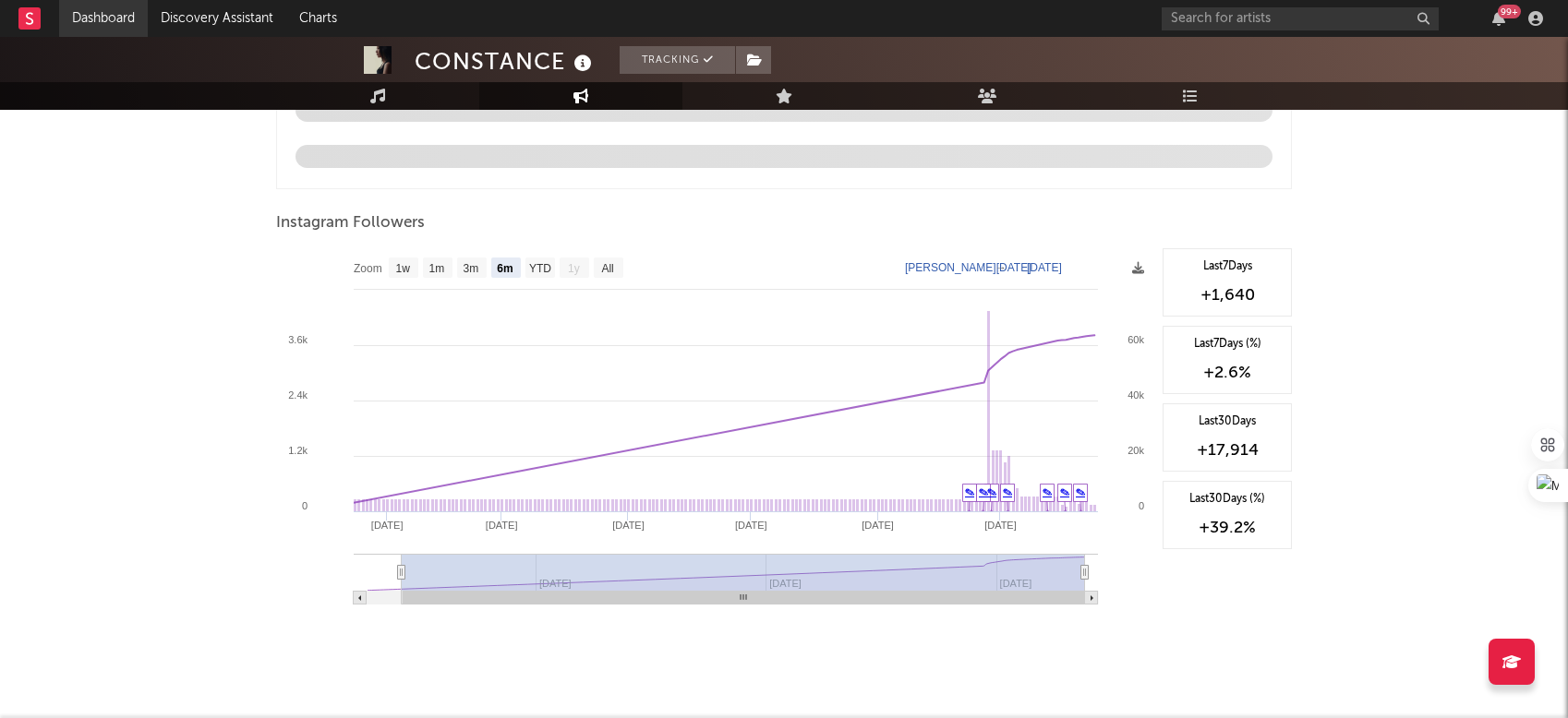 click on "Dashboard" at bounding box center (103, 18) 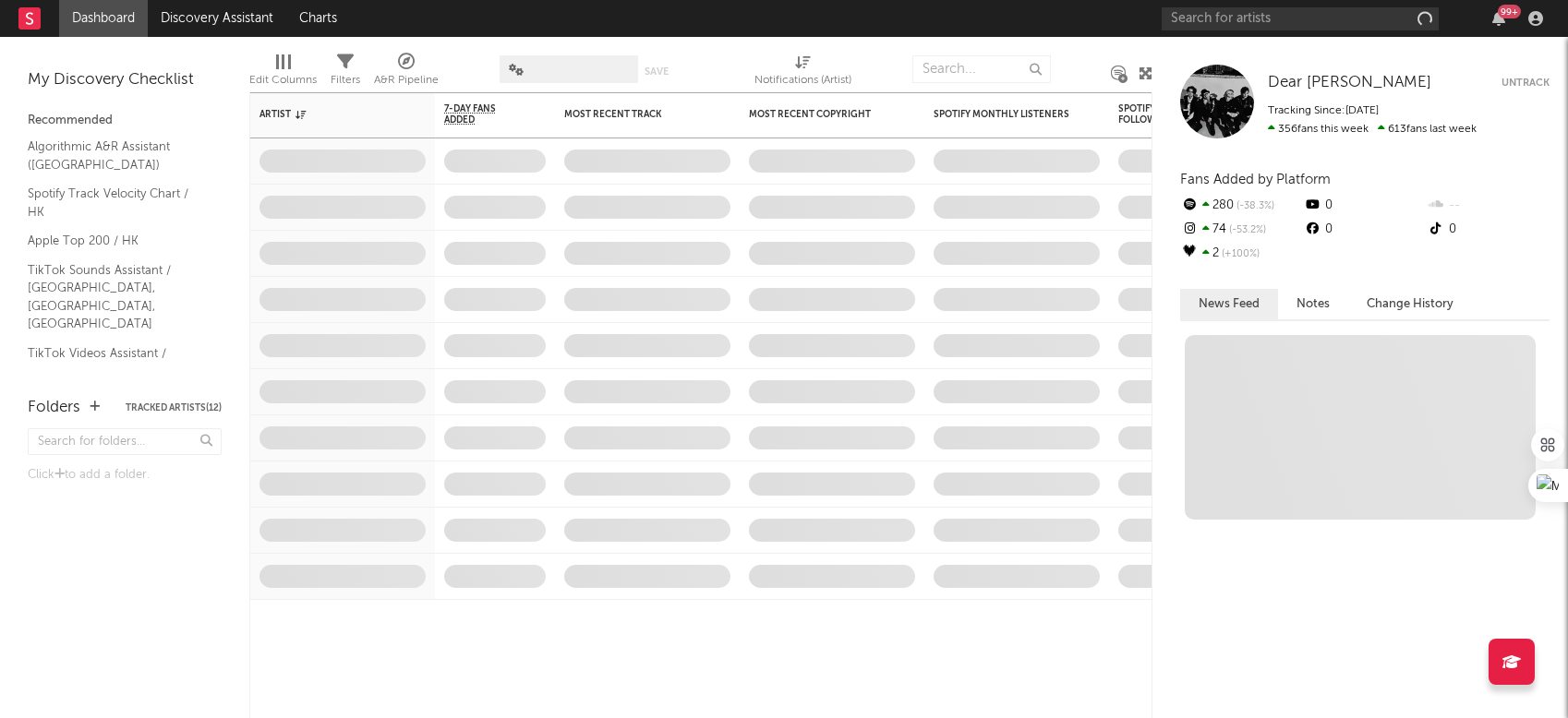 scroll, scrollTop: 0, scrollLeft: 0, axis: both 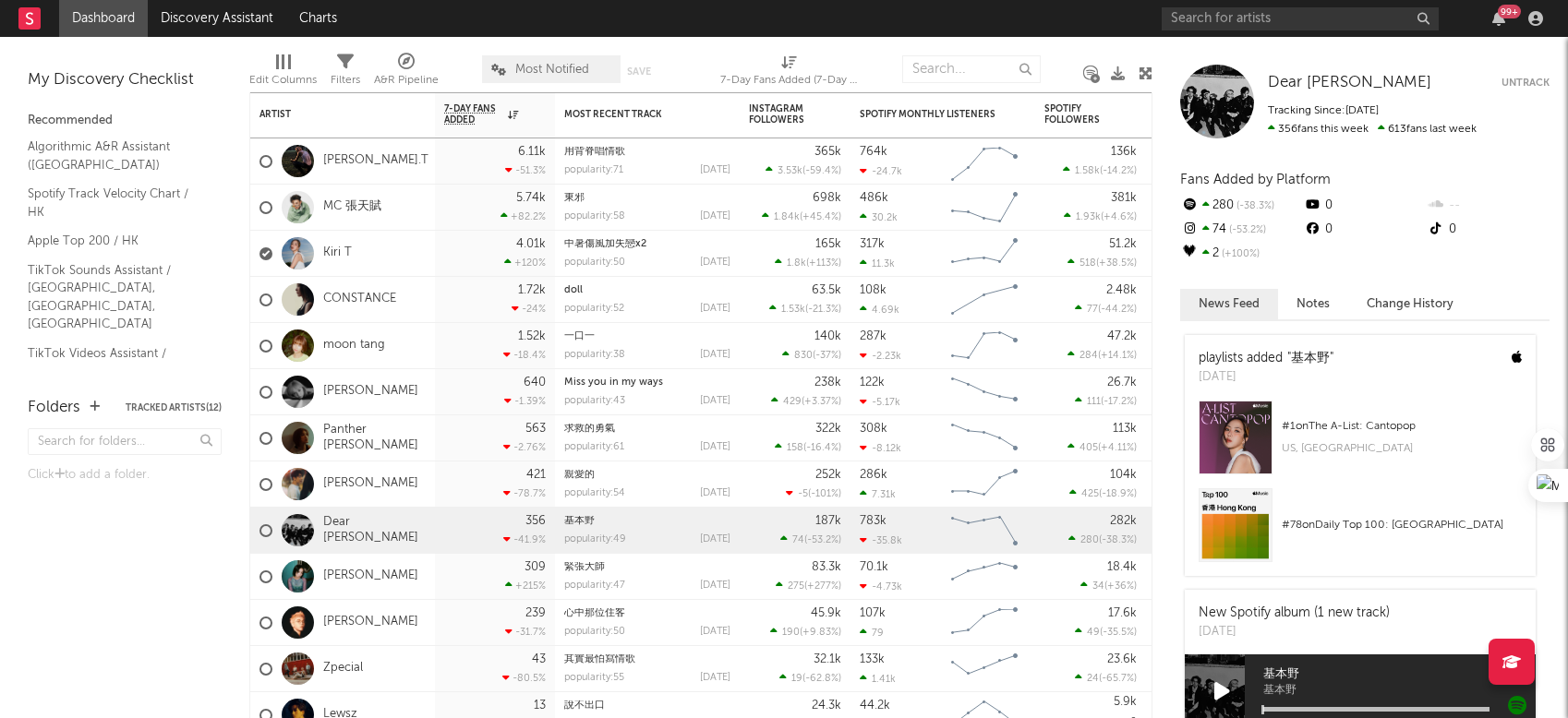 click on "Folders Tracked Artists  ( 12 ) Click   to add a folder." at bounding box center (125, 547) 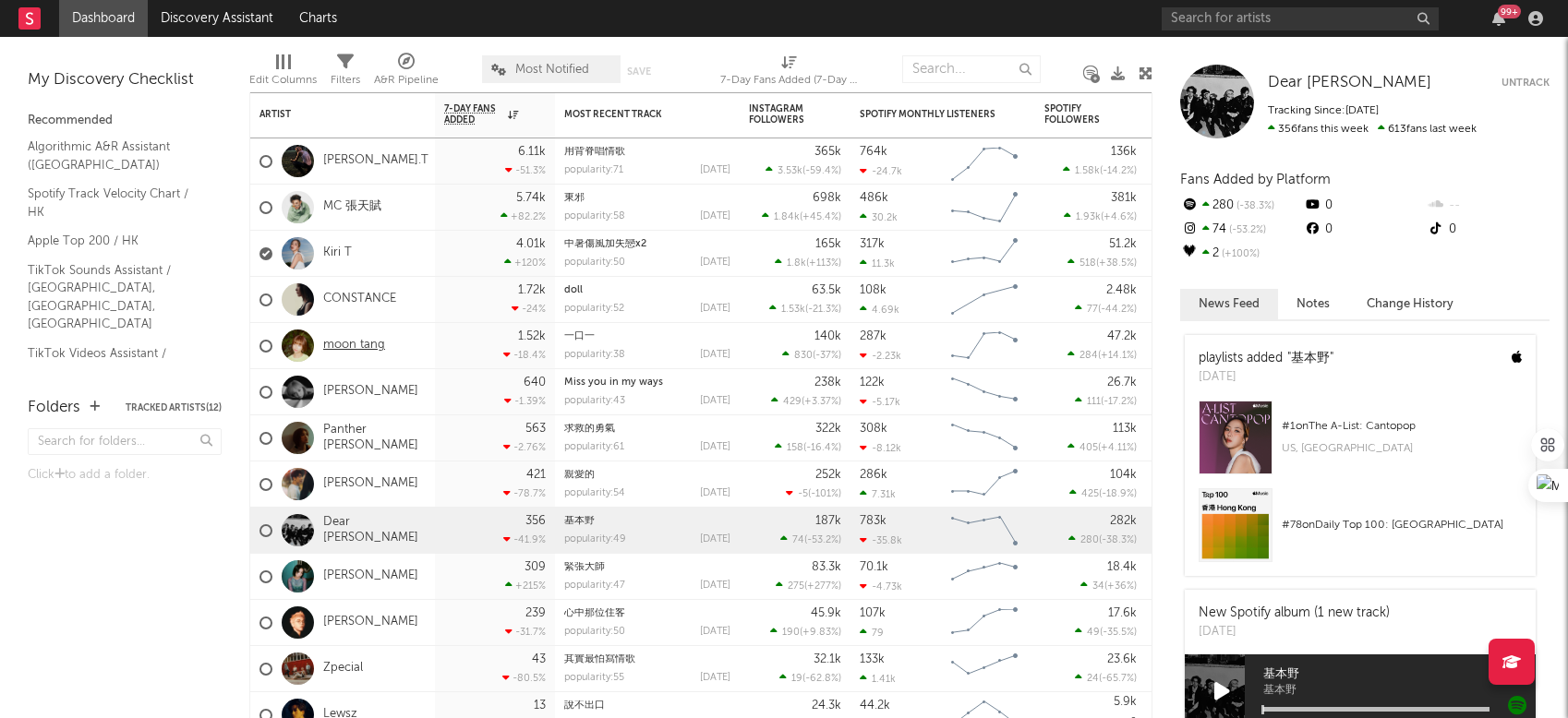click on "moon tang" at bounding box center (354, 345) 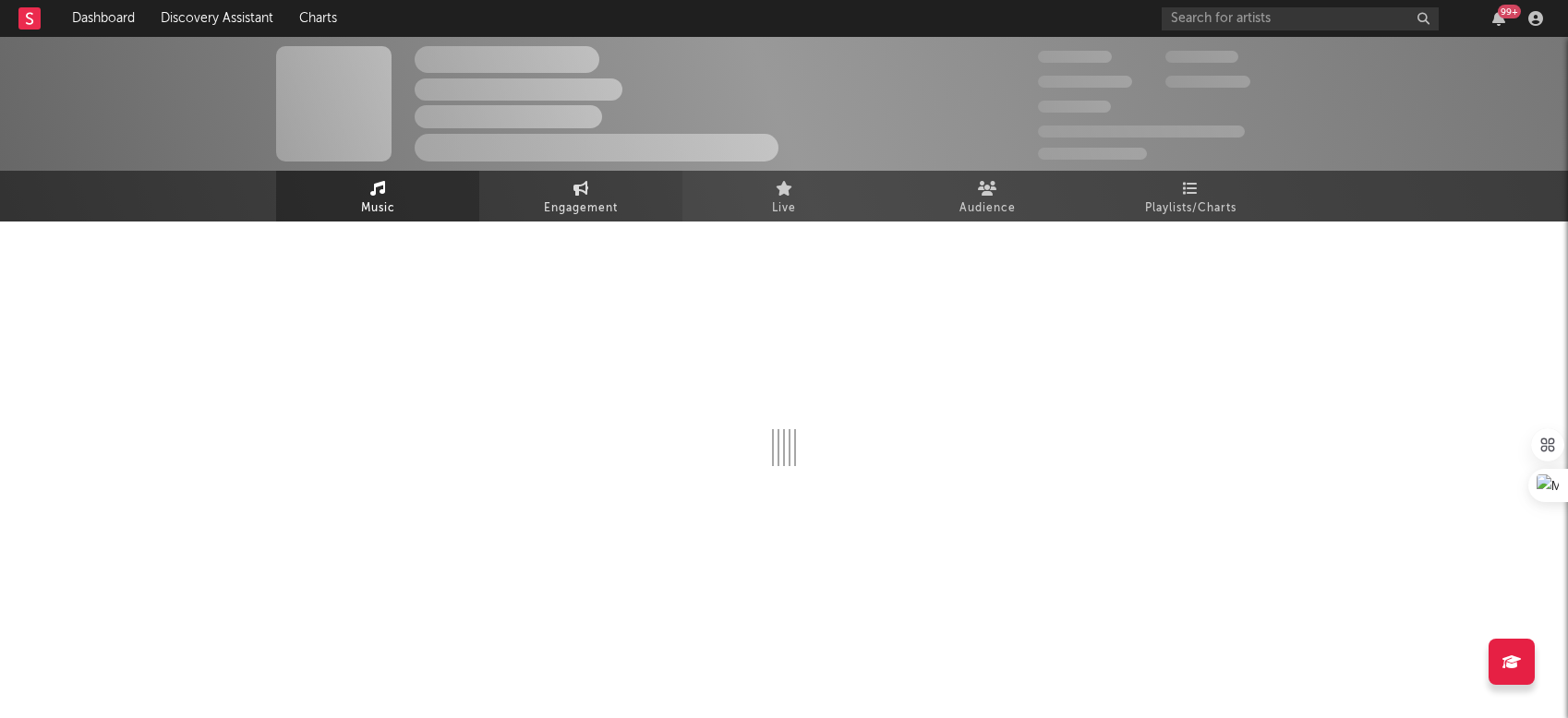 click on "Engagement" at bounding box center (581, 209) 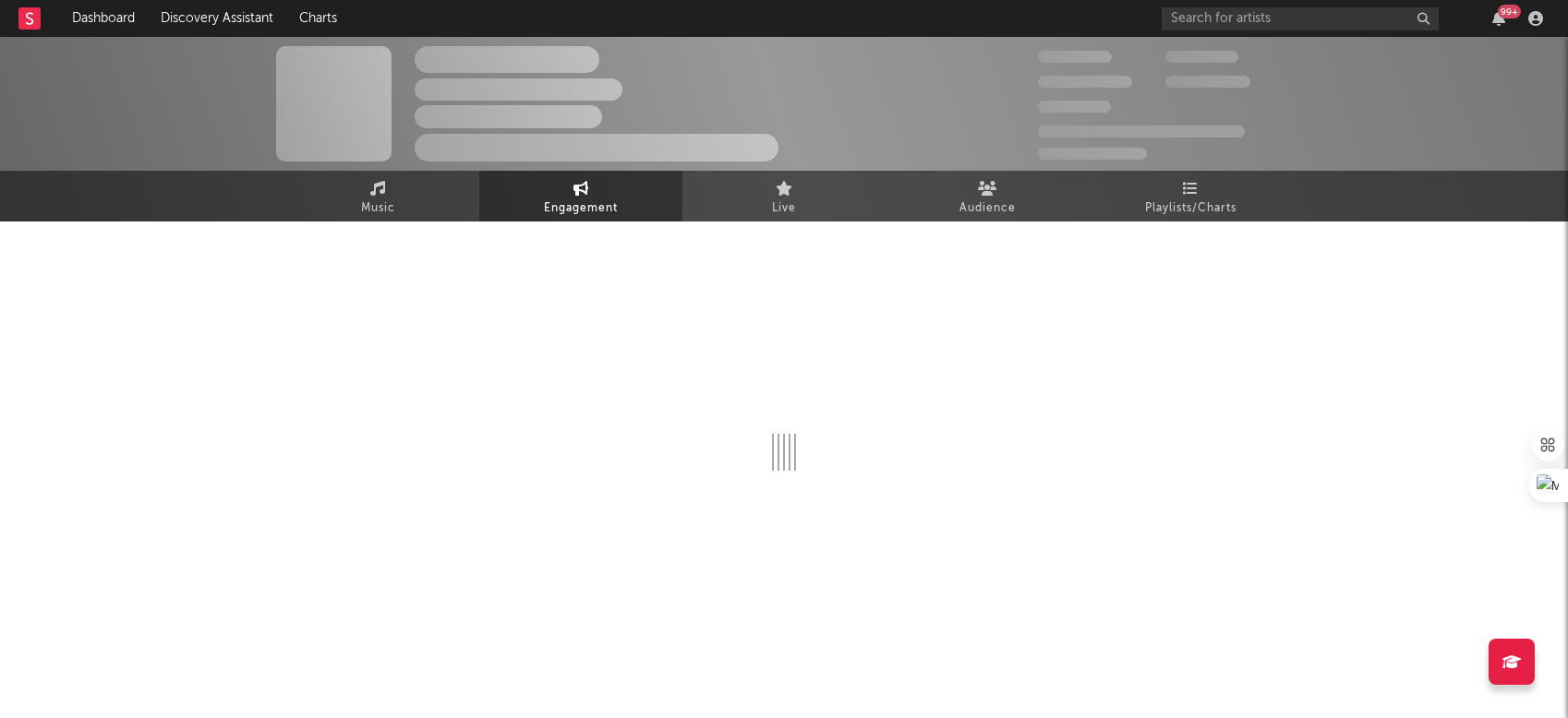 select on "1w" 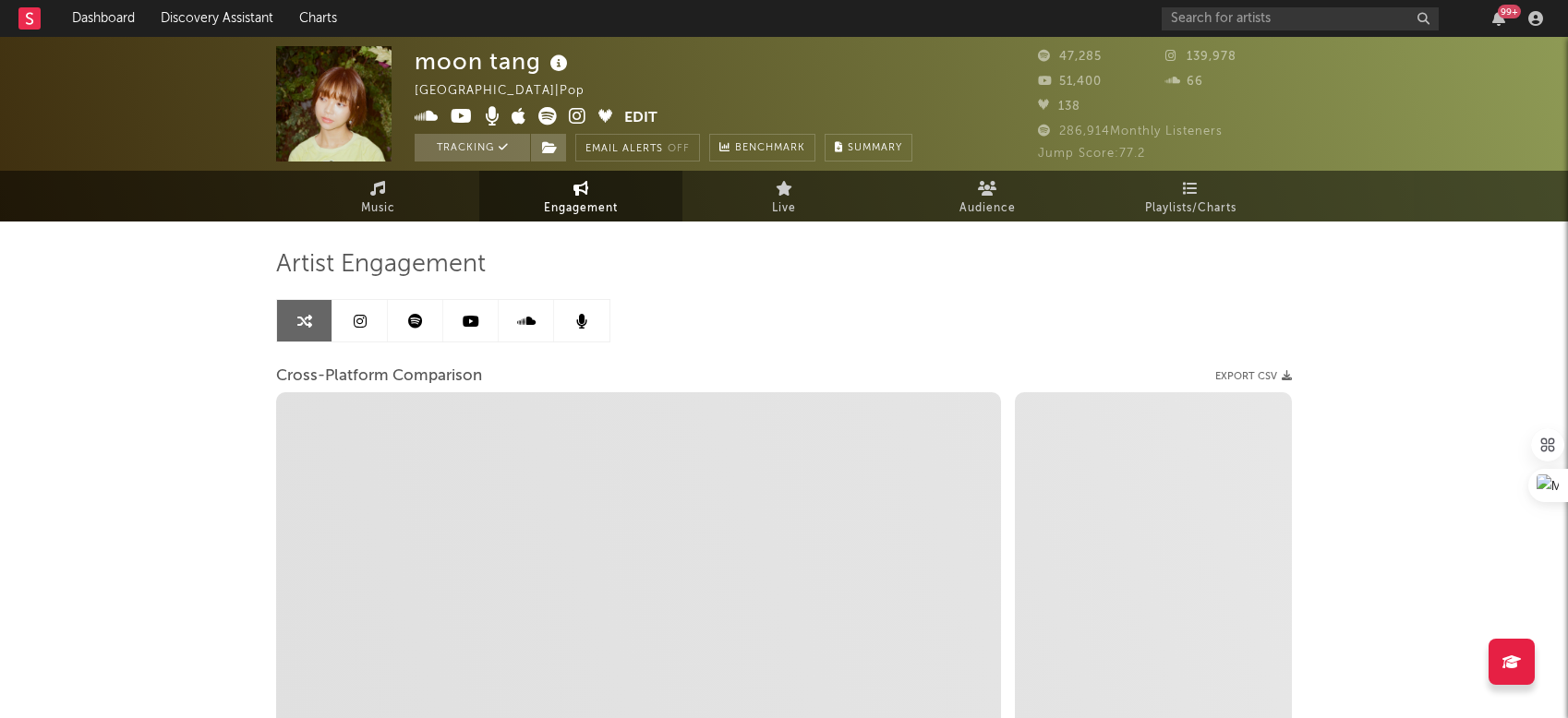 click at bounding box center [360, 320] 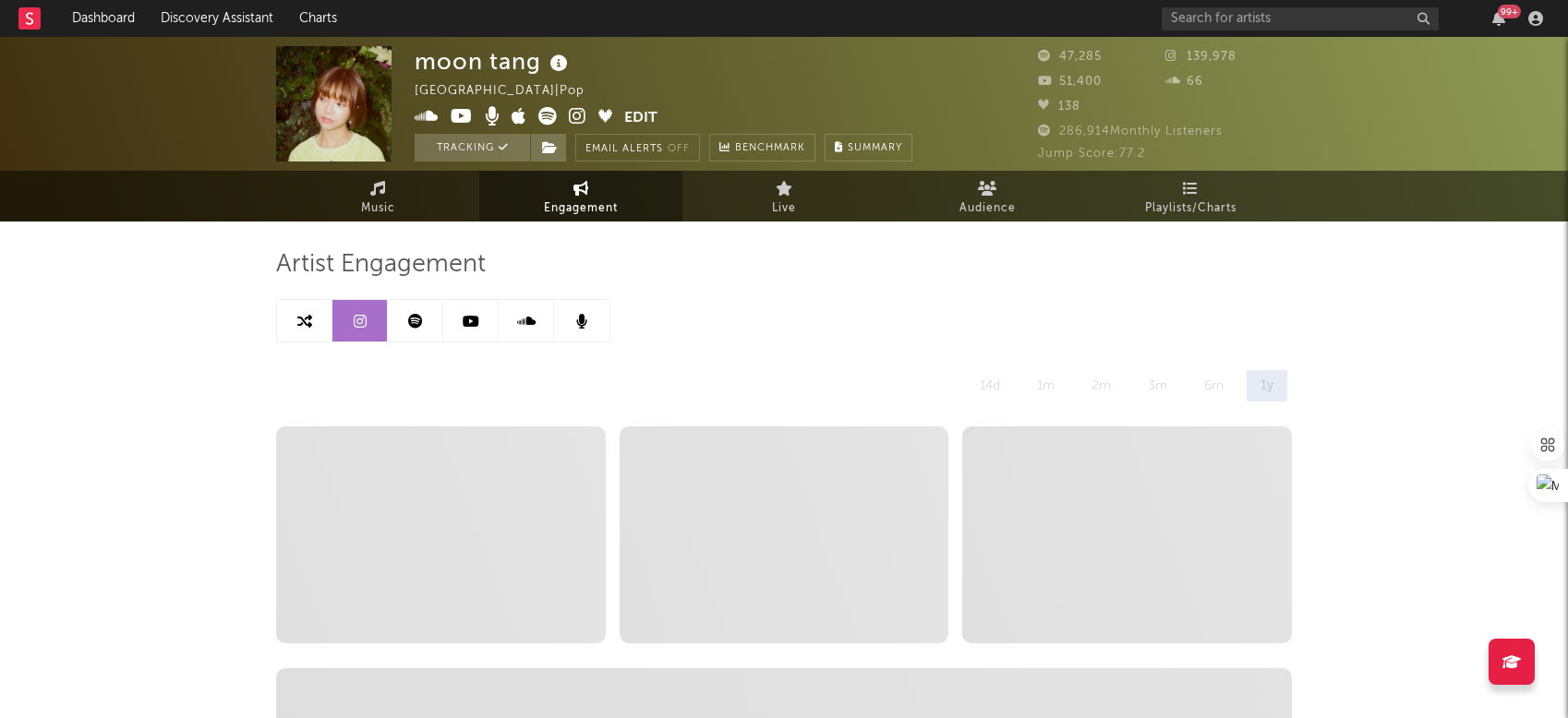 select on "6m" 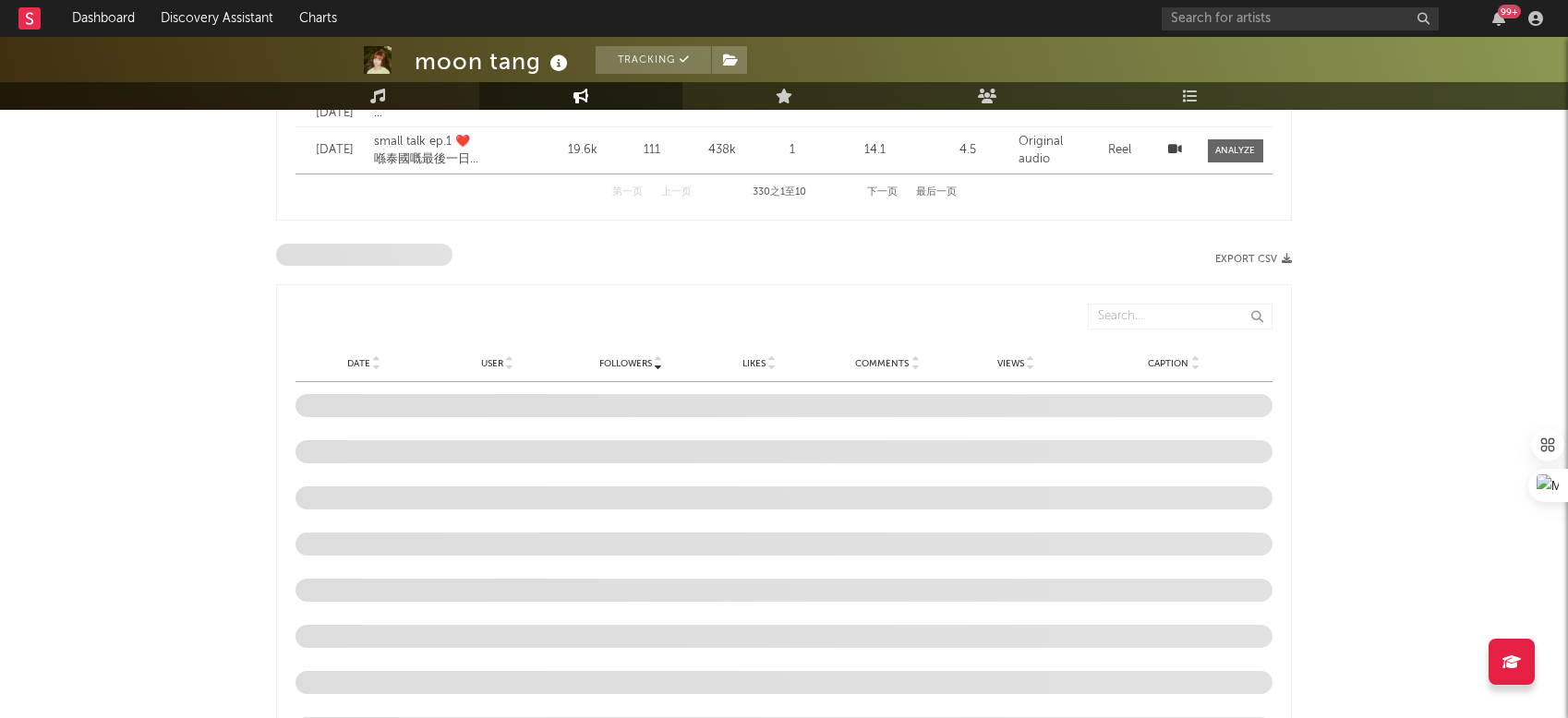 scroll, scrollTop: 2004, scrollLeft: 0, axis: vertical 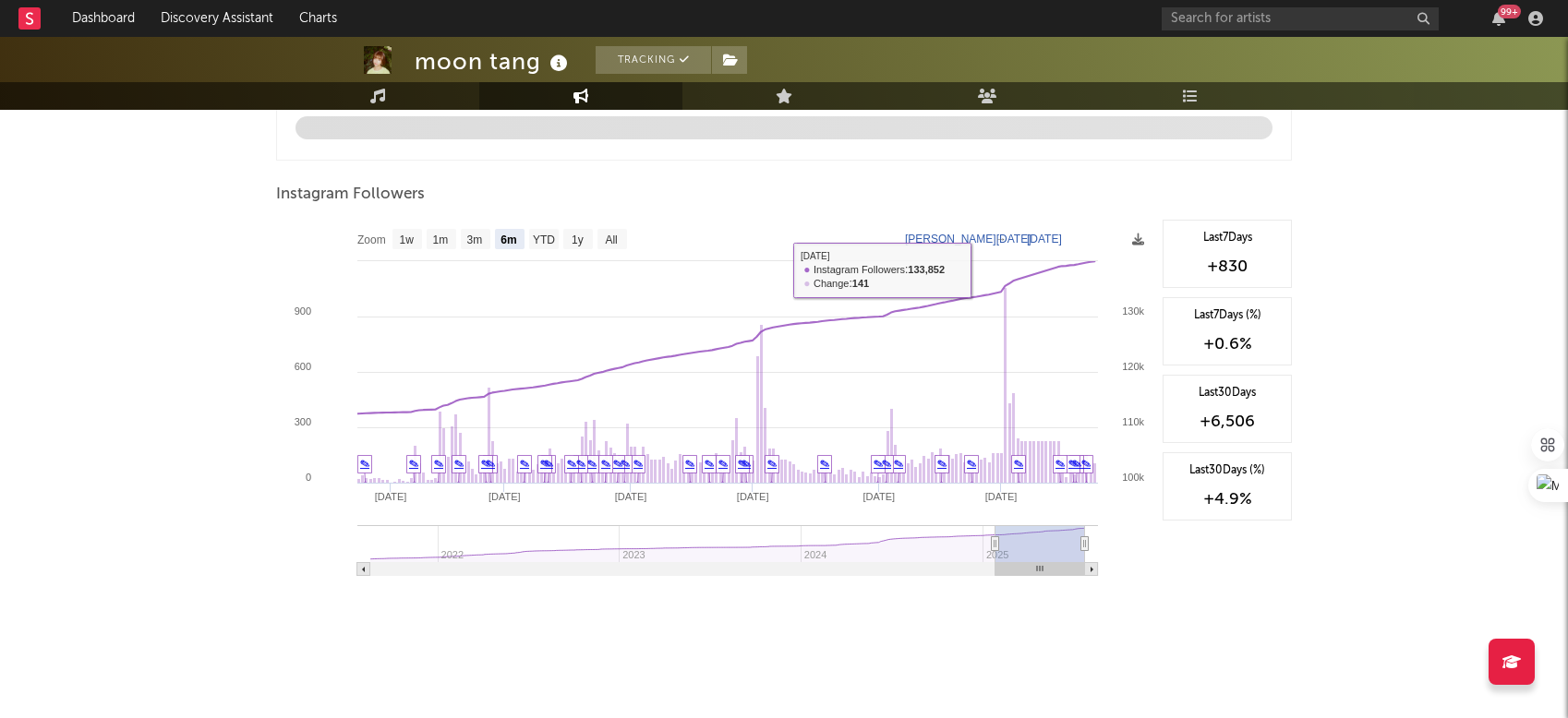 click at bounding box center (784, 127) 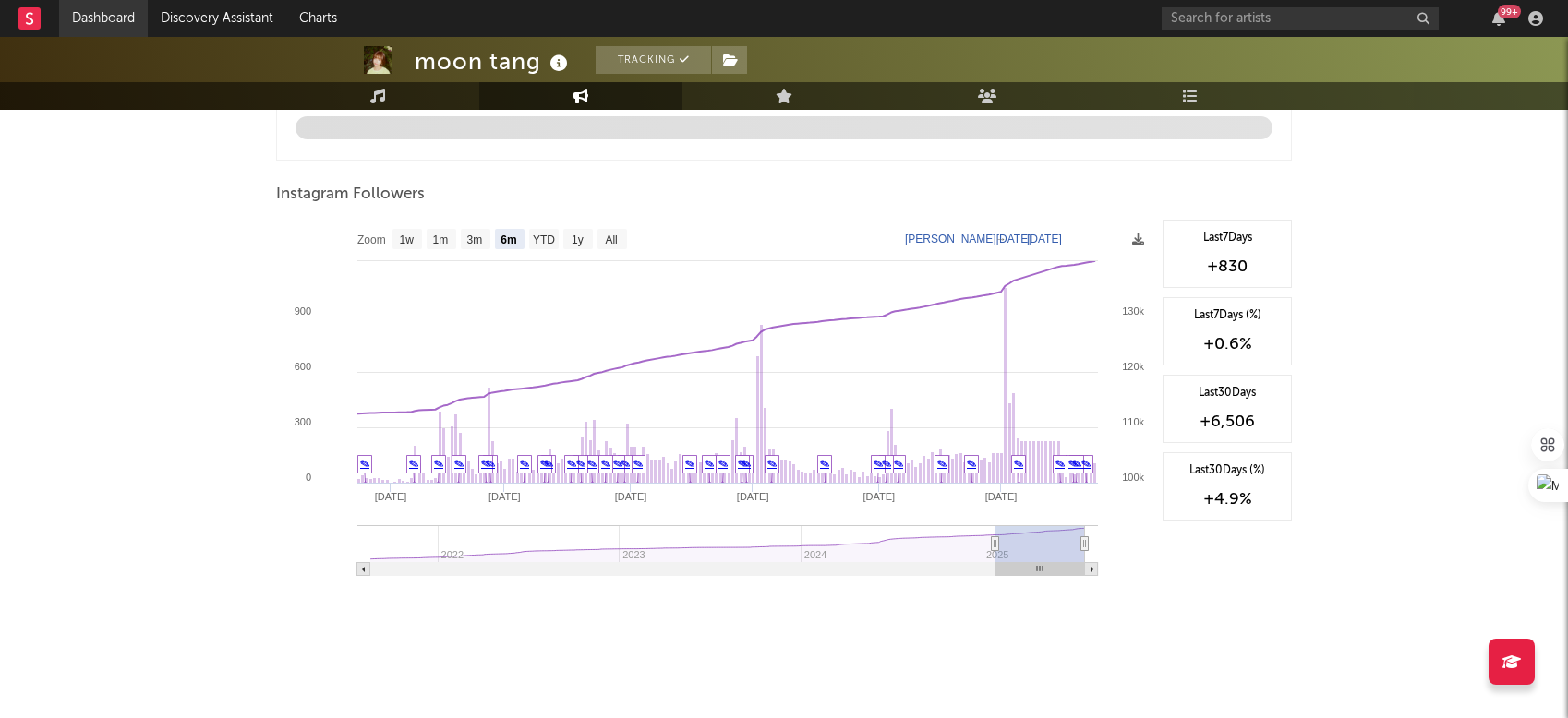 click on "Dashboard" at bounding box center [103, 18] 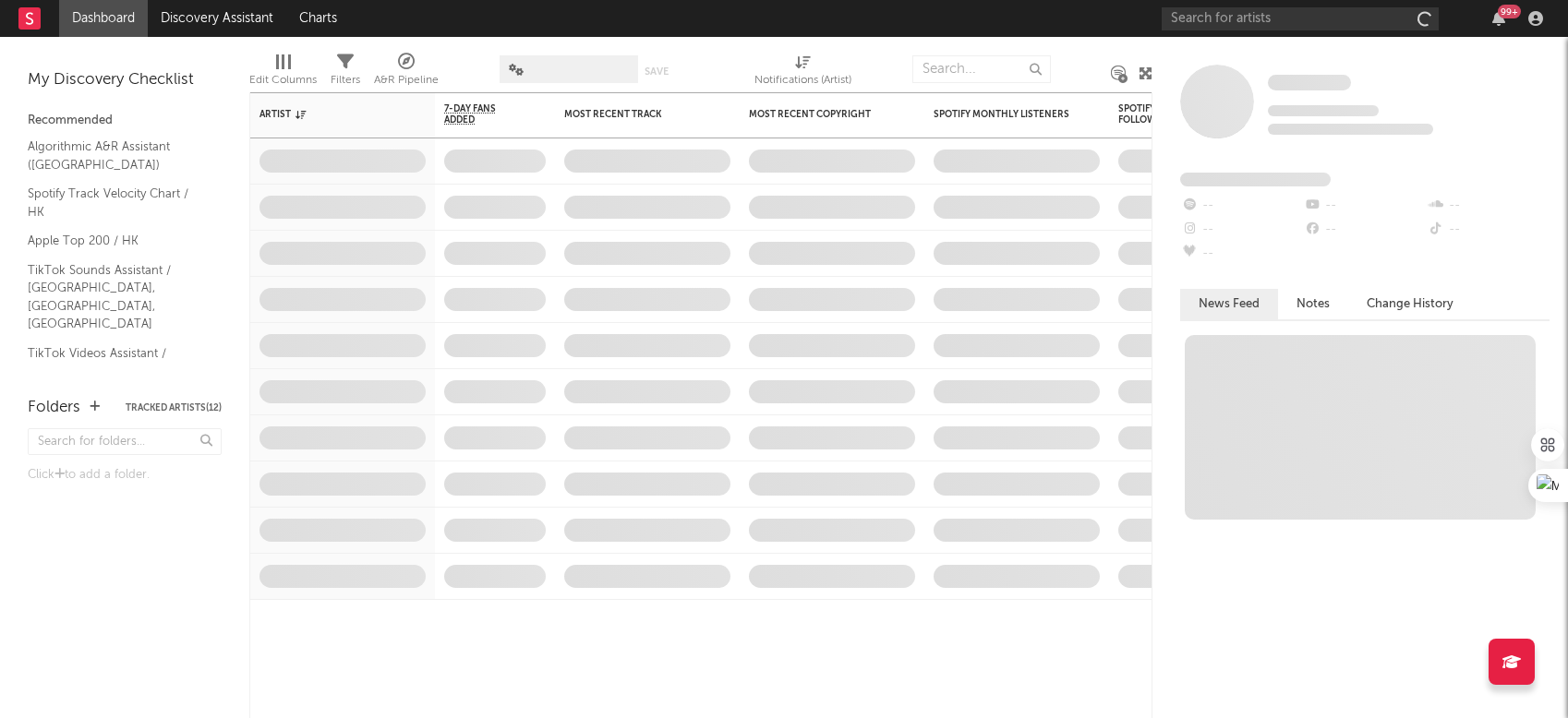 scroll, scrollTop: 0, scrollLeft: 0, axis: both 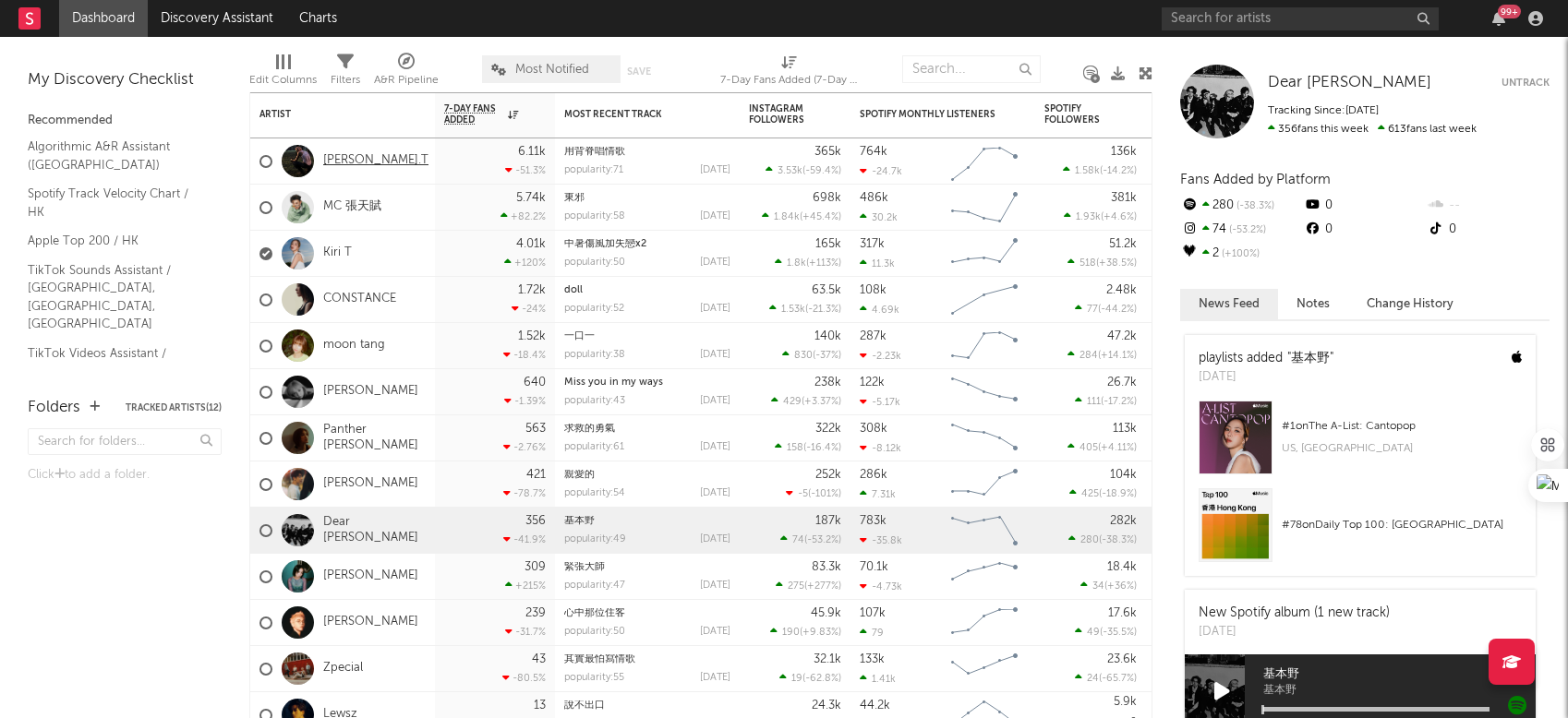 click on "Gareth.T" at bounding box center [376, 161] 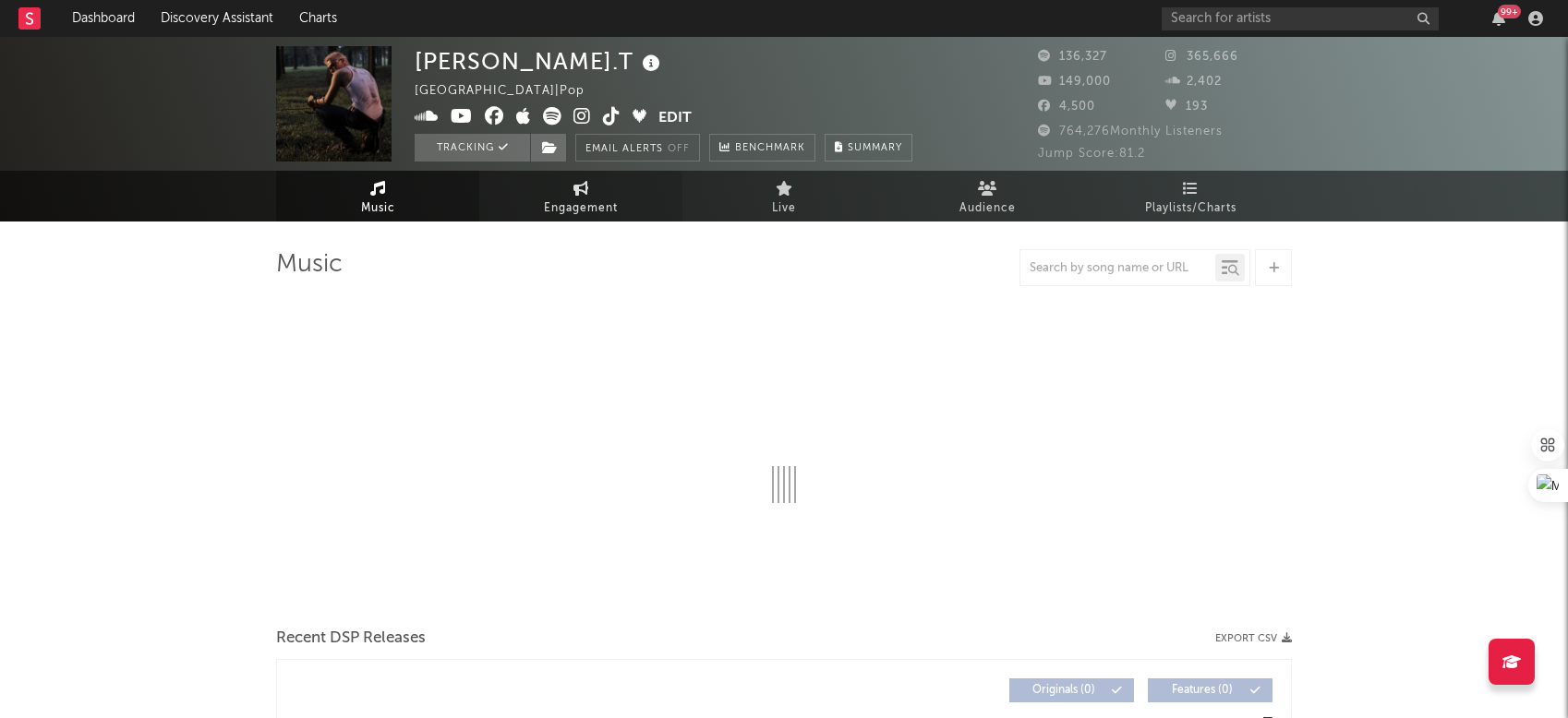 click on "Engagement" at bounding box center [581, 209] 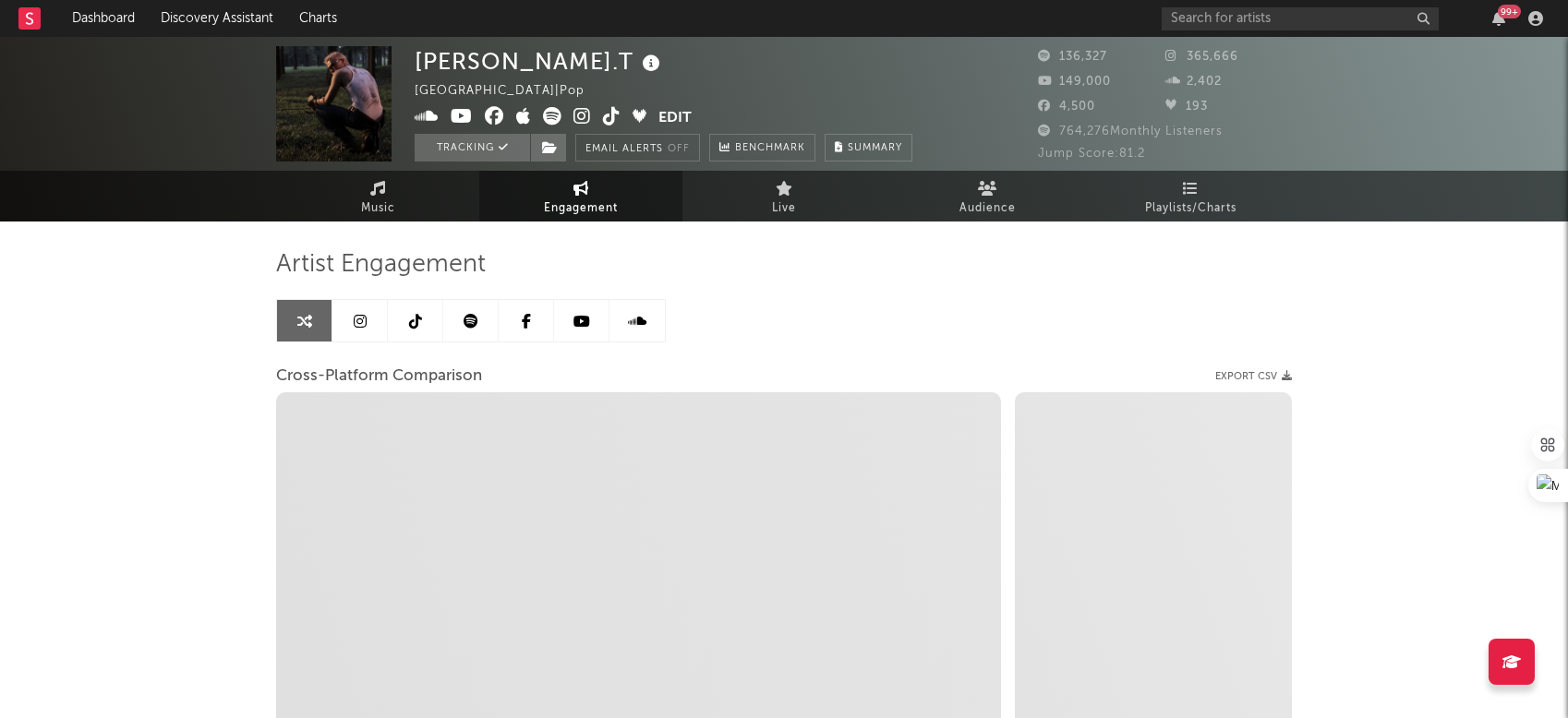 click at bounding box center [360, 320] 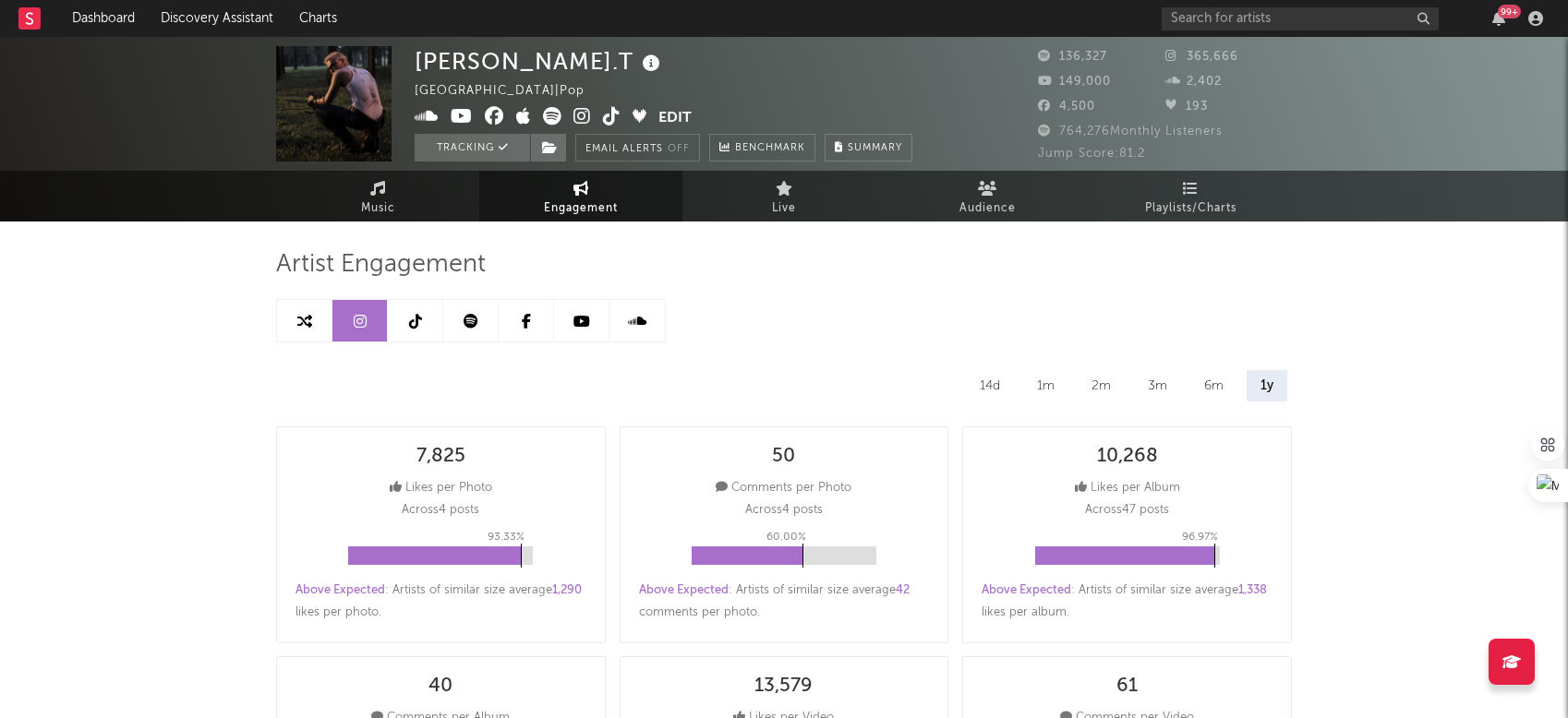 select on "6m" 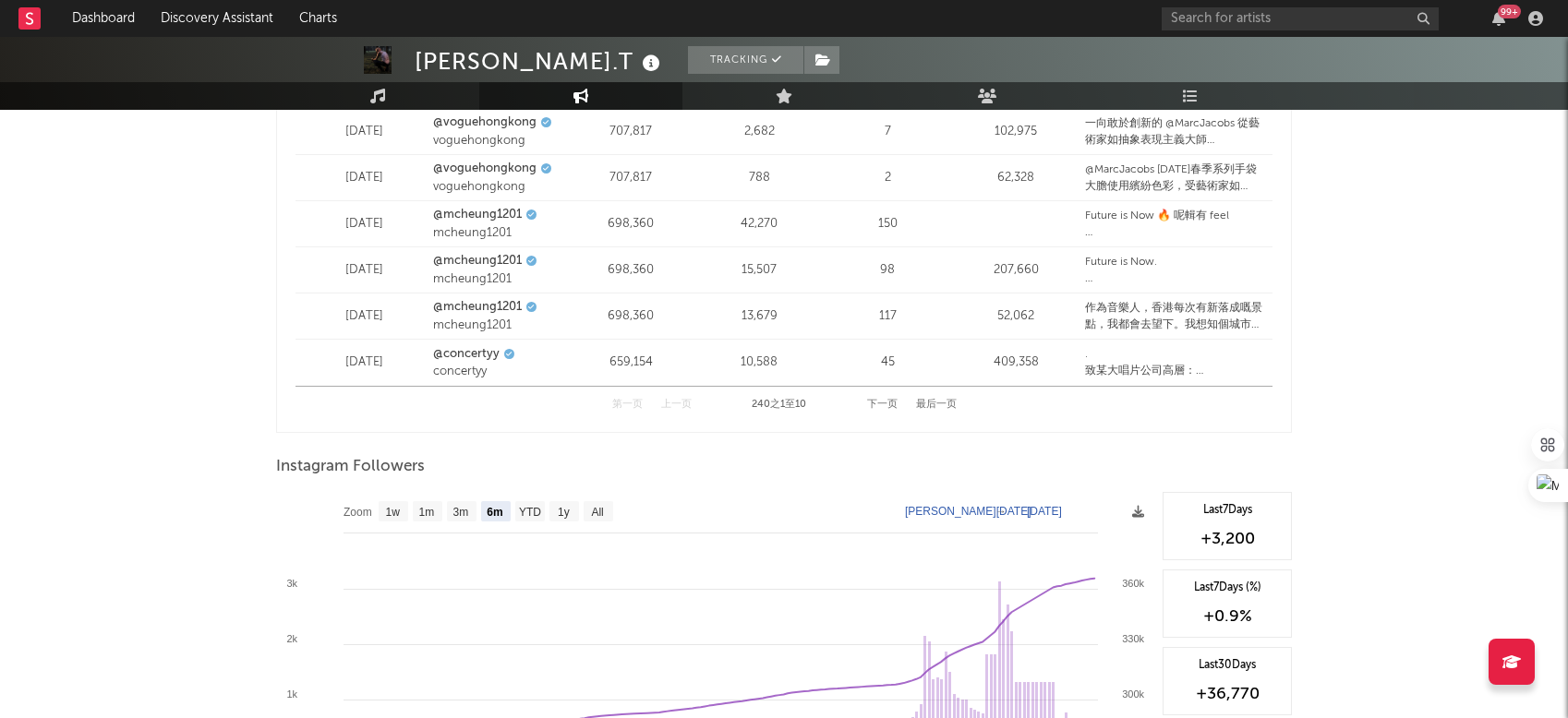 scroll, scrollTop: 2786, scrollLeft: 0, axis: vertical 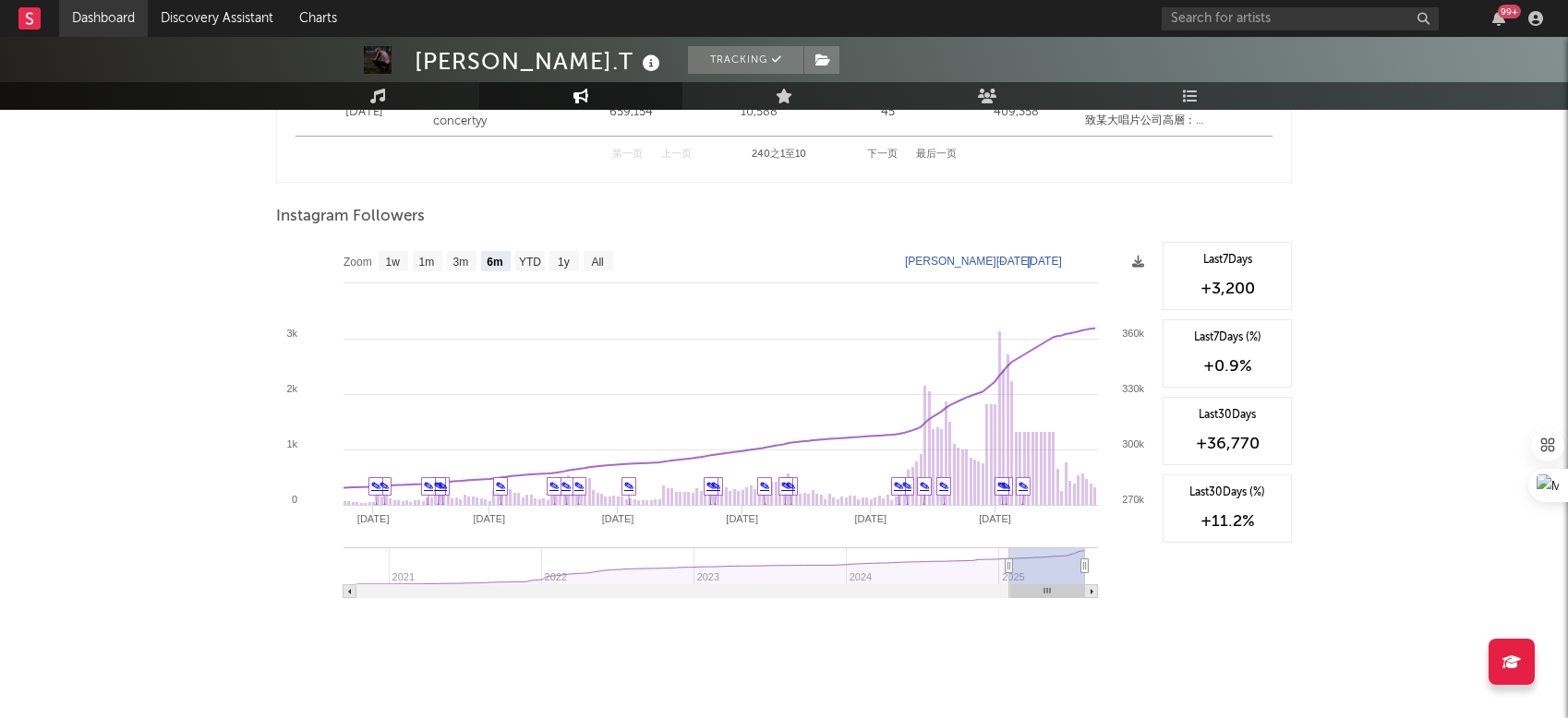 click on "Dashboard" at bounding box center (103, 18) 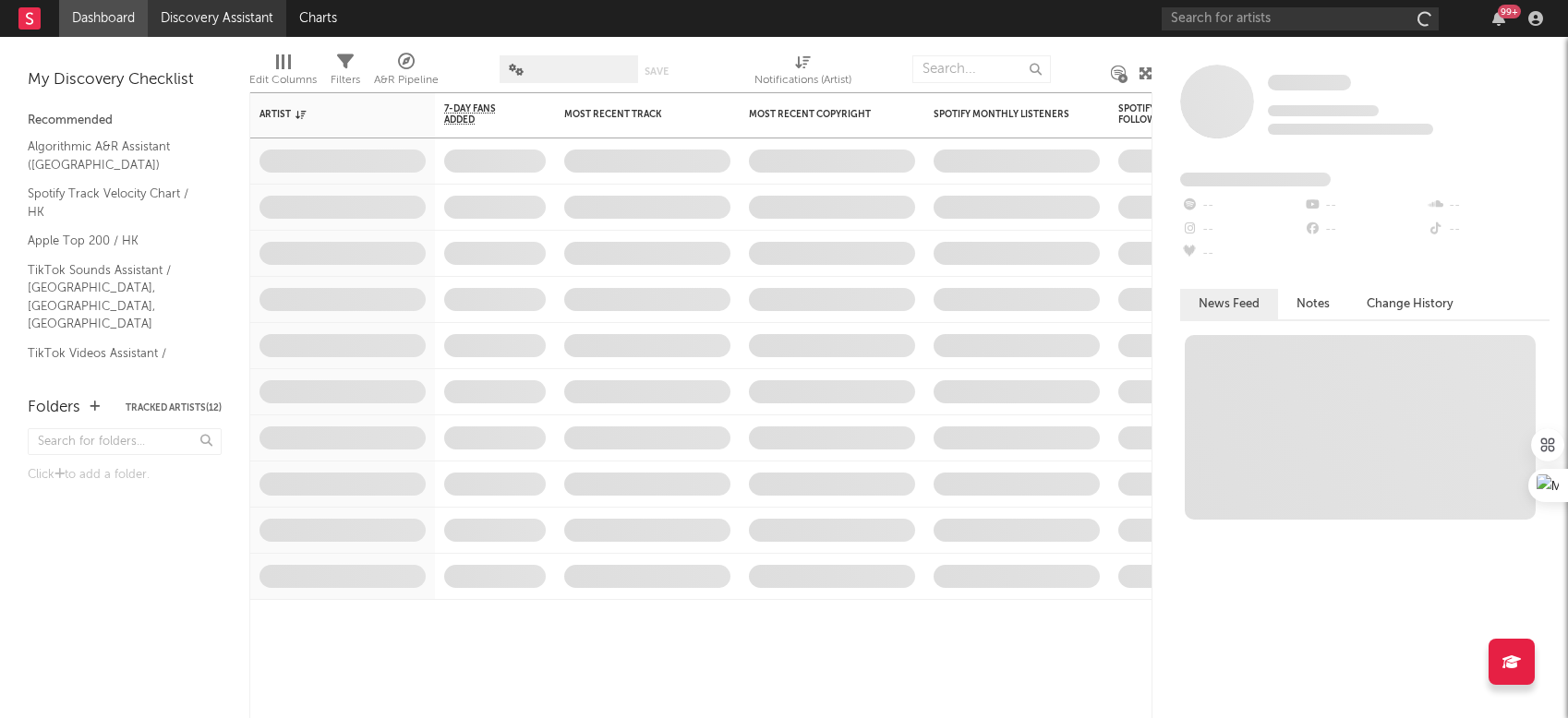 scroll, scrollTop: 0, scrollLeft: 0, axis: both 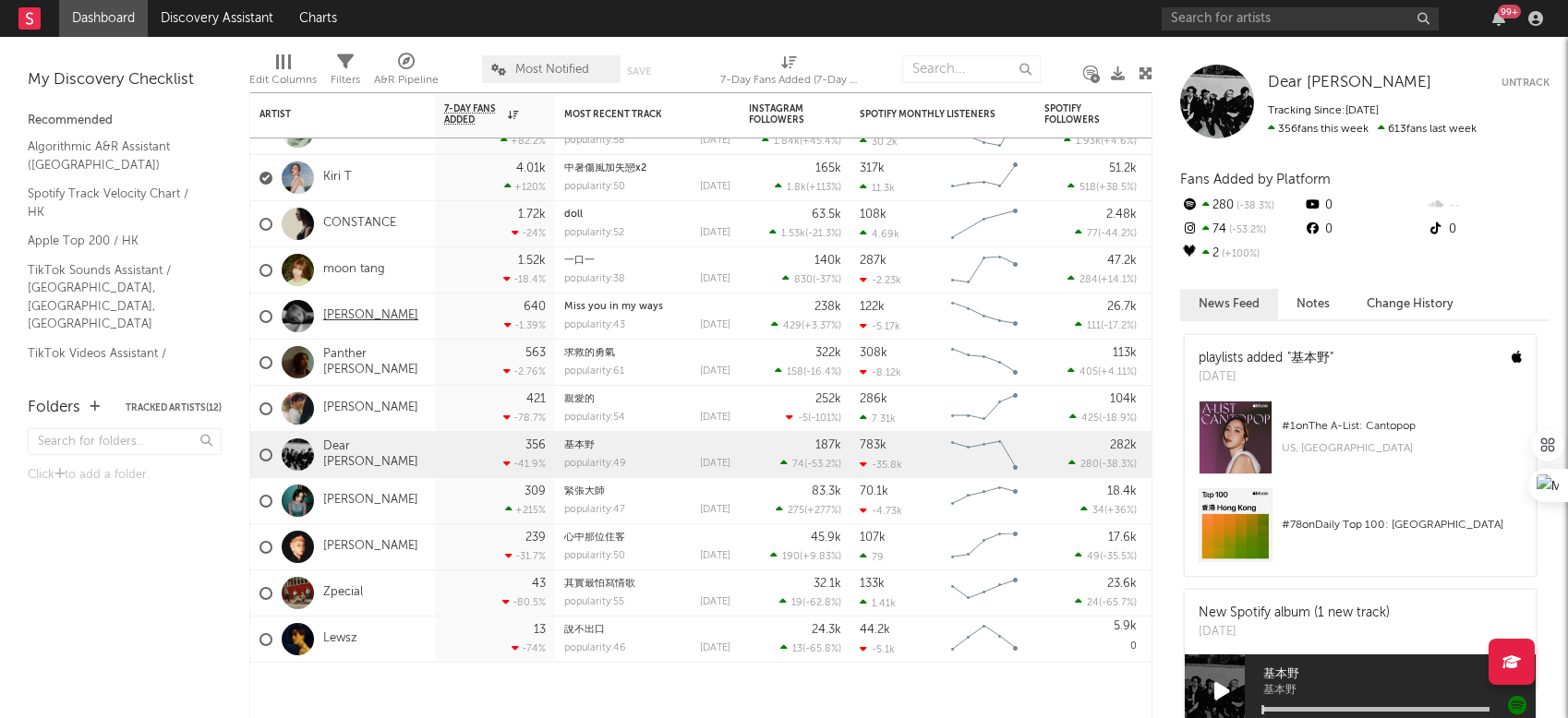click on "Nancy Kwai" at bounding box center (370, 316) 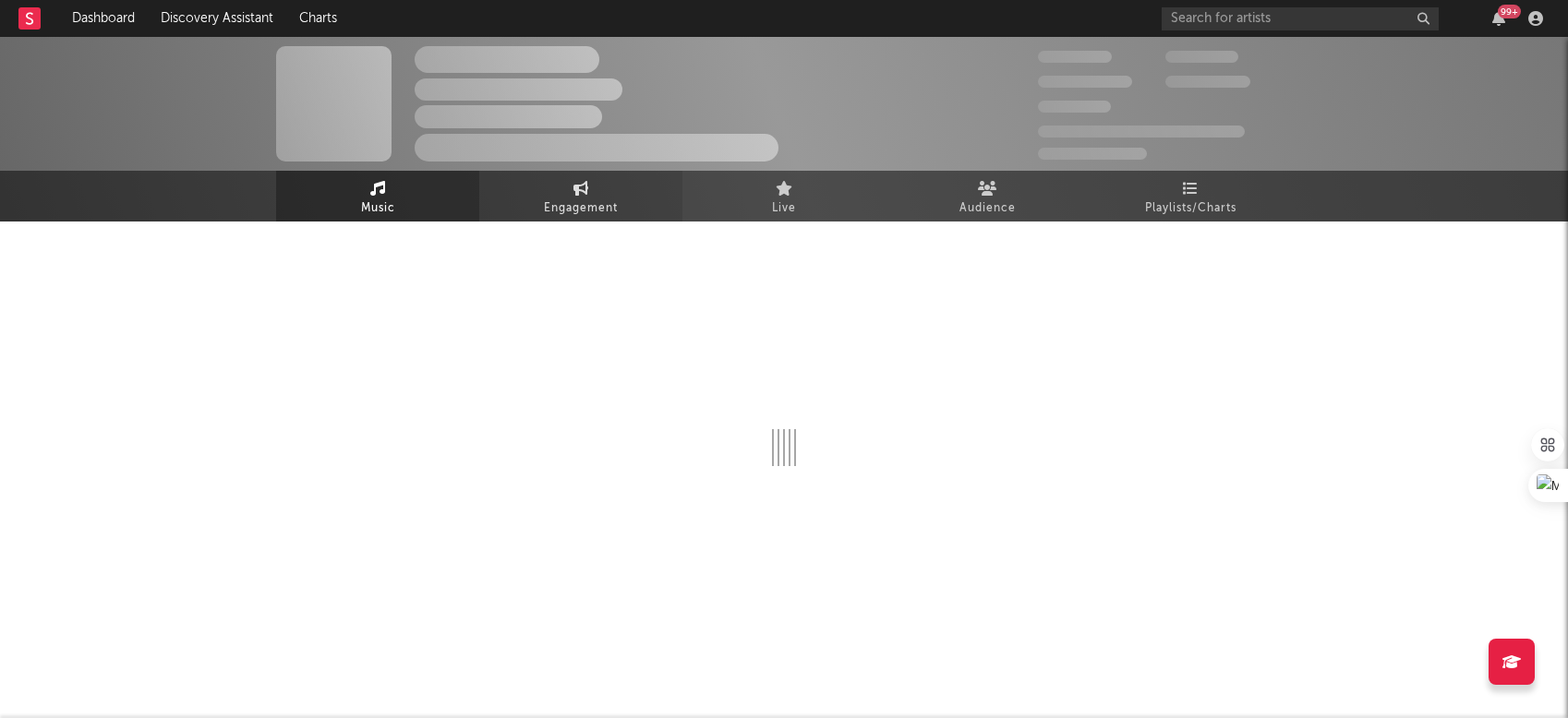 click on "Engagement" at bounding box center [581, 209] 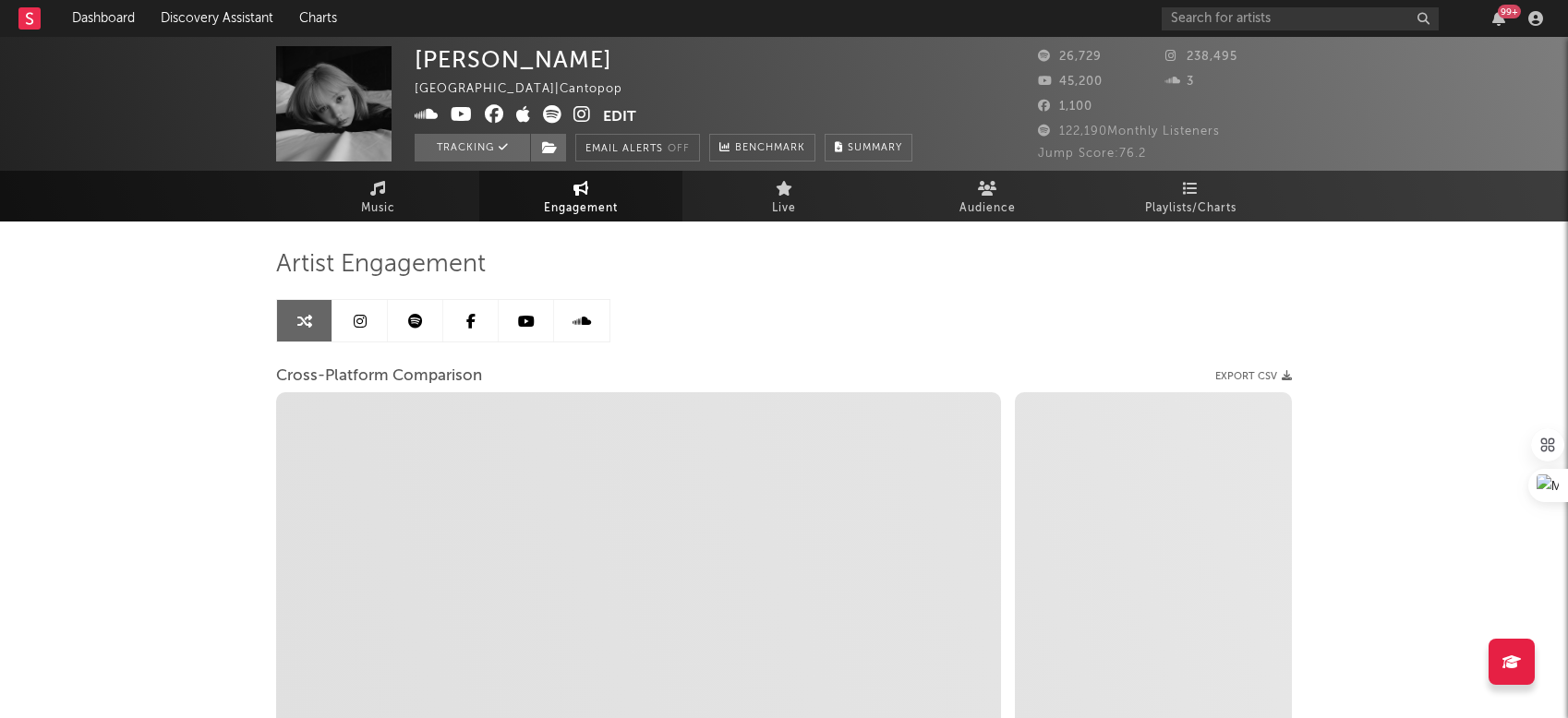 click at bounding box center (360, 321) 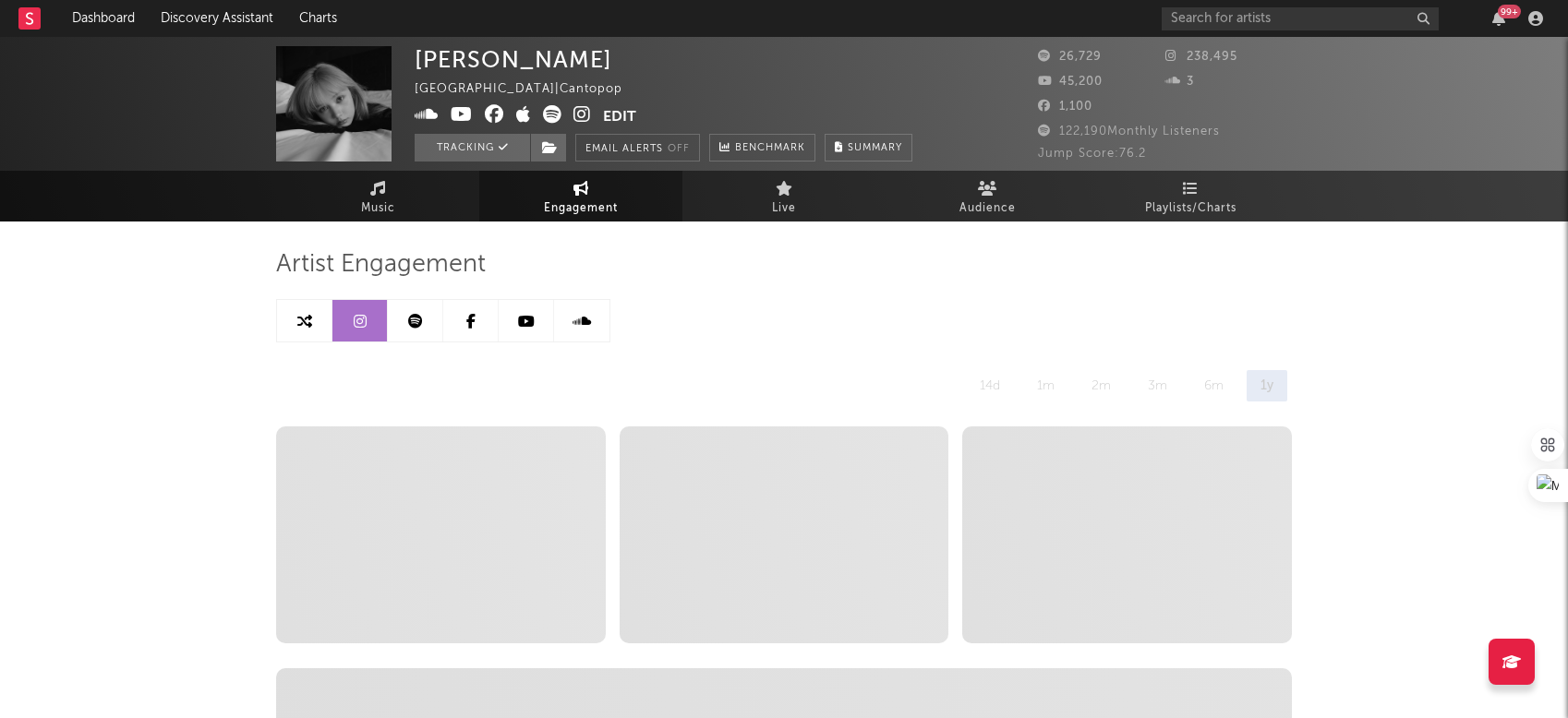 select on "6m" 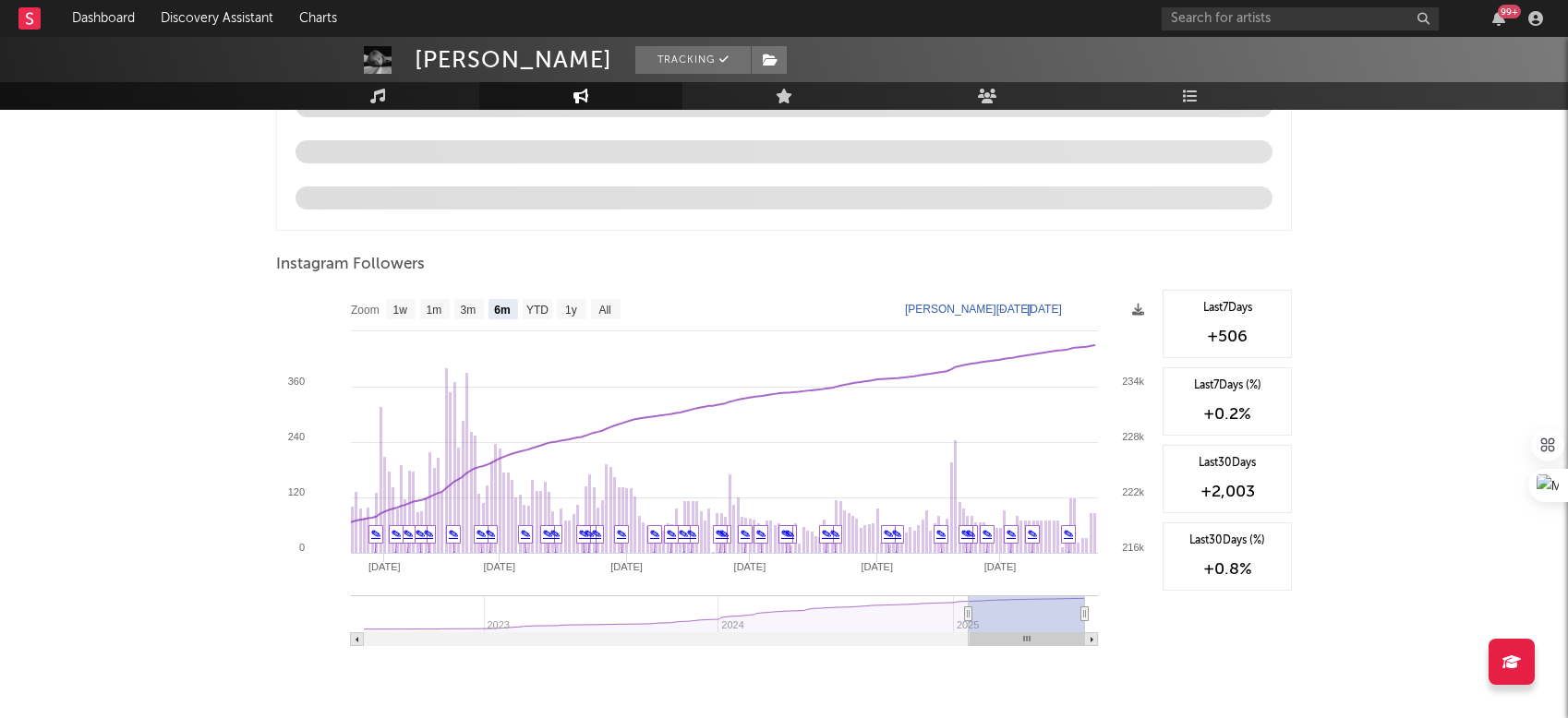 scroll, scrollTop: 2004, scrollLeft: 0, axis: vertical 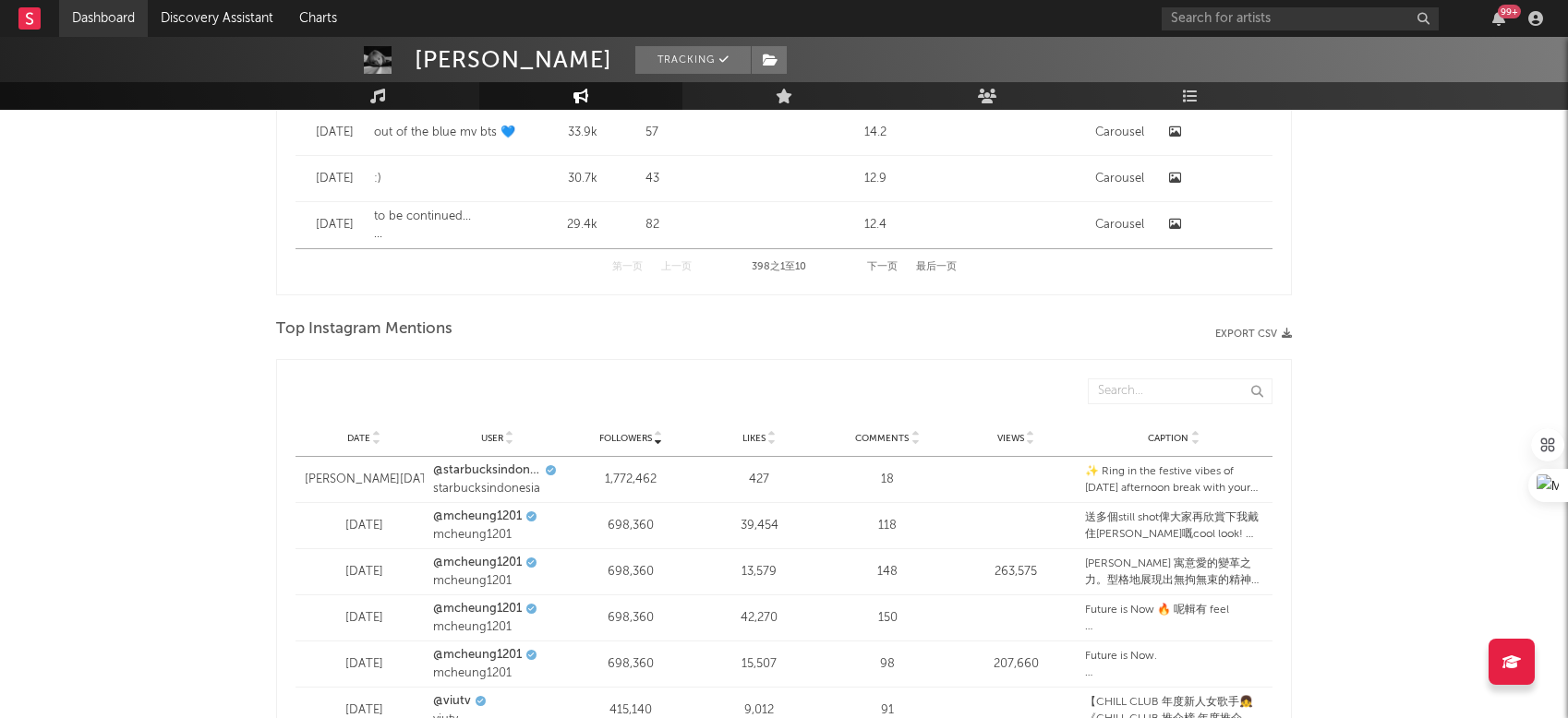 click on "Dashboard" at bounding box center (103, 18) 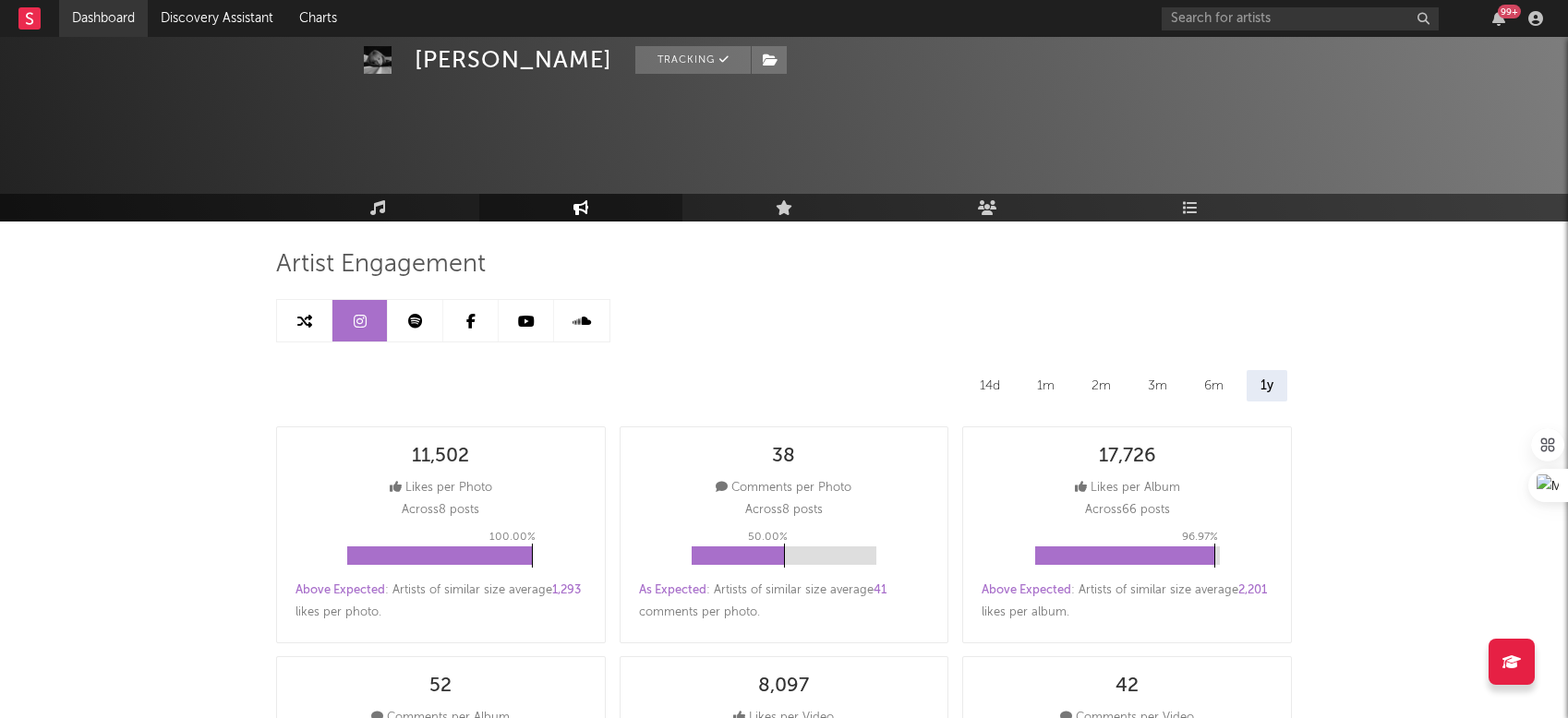 scroll, scrollTop: 0, scrollLeft: 0, axis: both 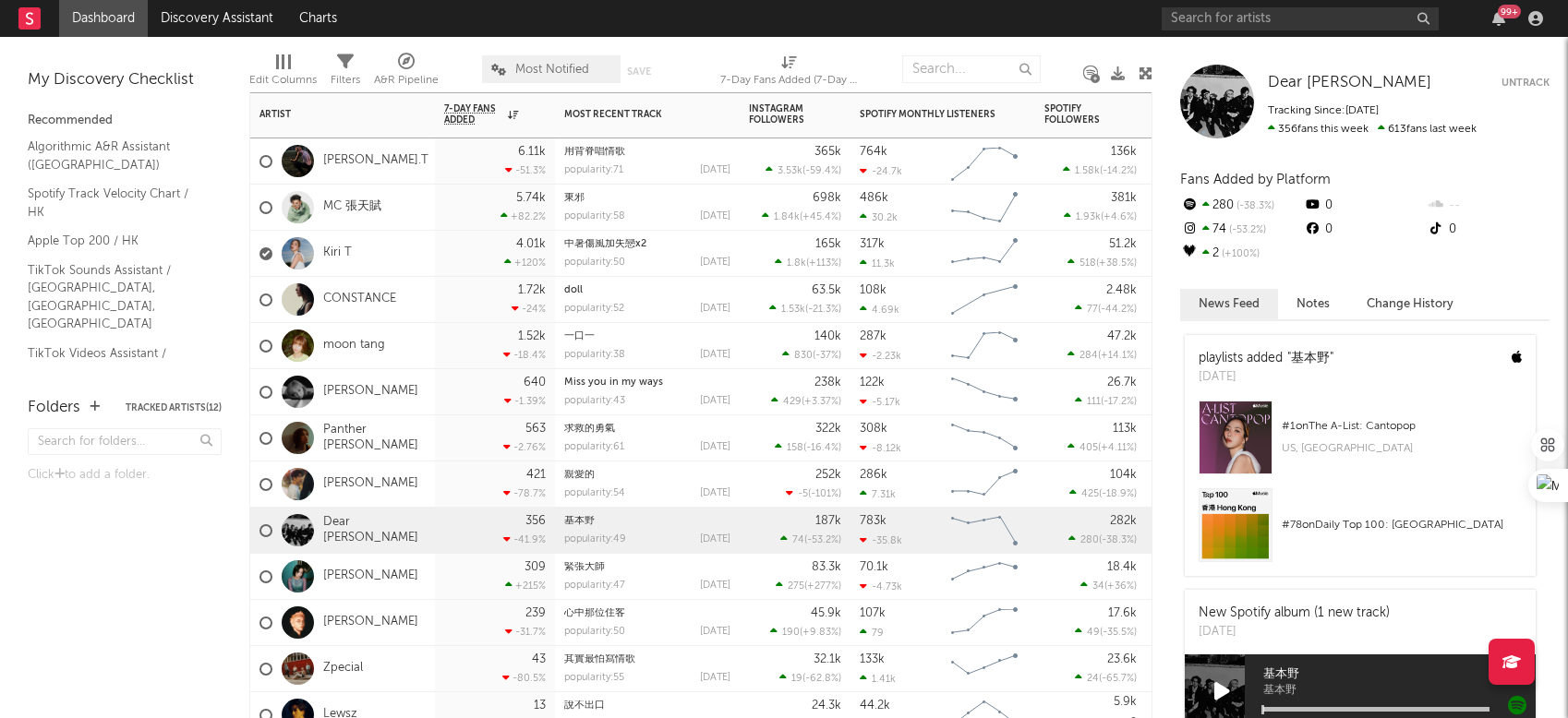click on "Kiri T" at bounding box center [306, 254] 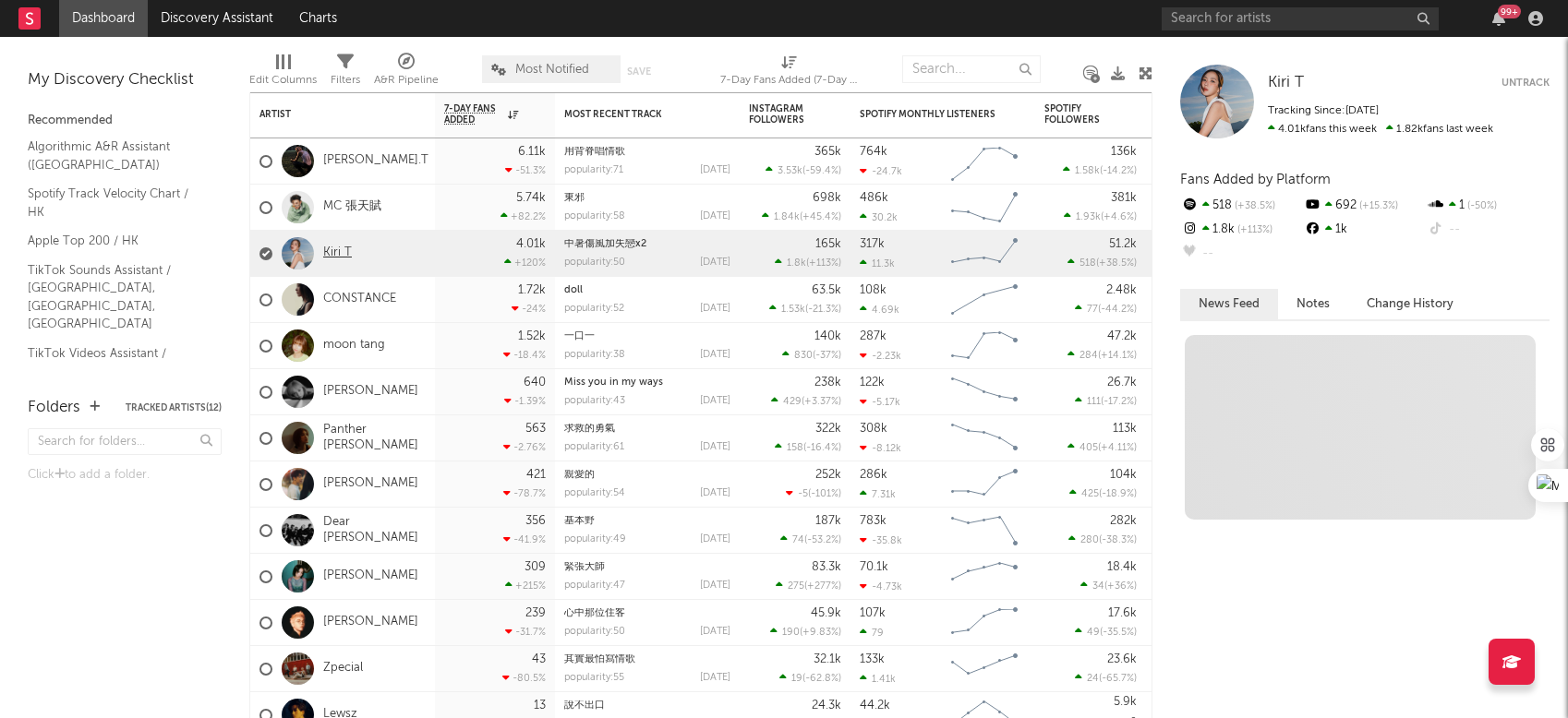 click on "Kiri T" at bounding box center [337, 253] 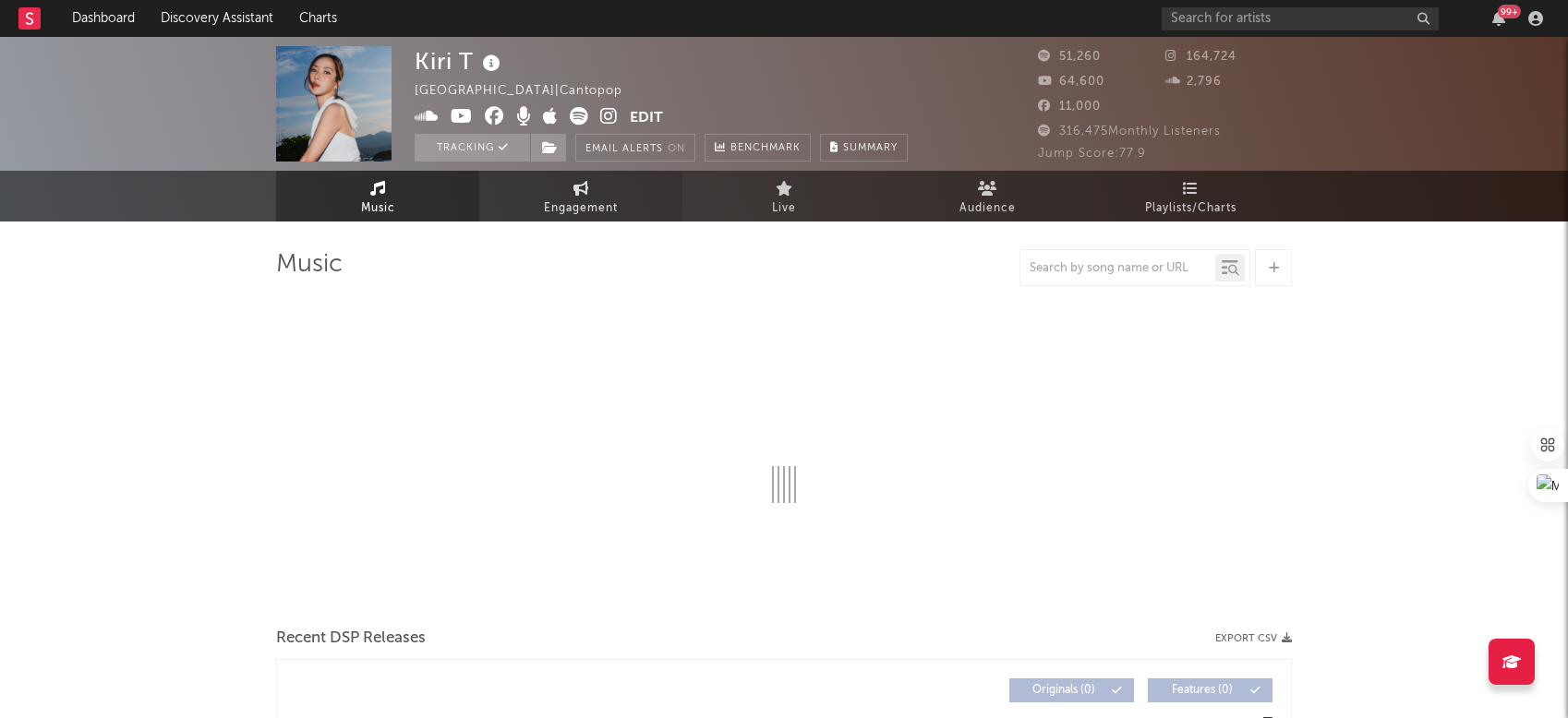 click on "Engagement" at bounding box center (581, 209) 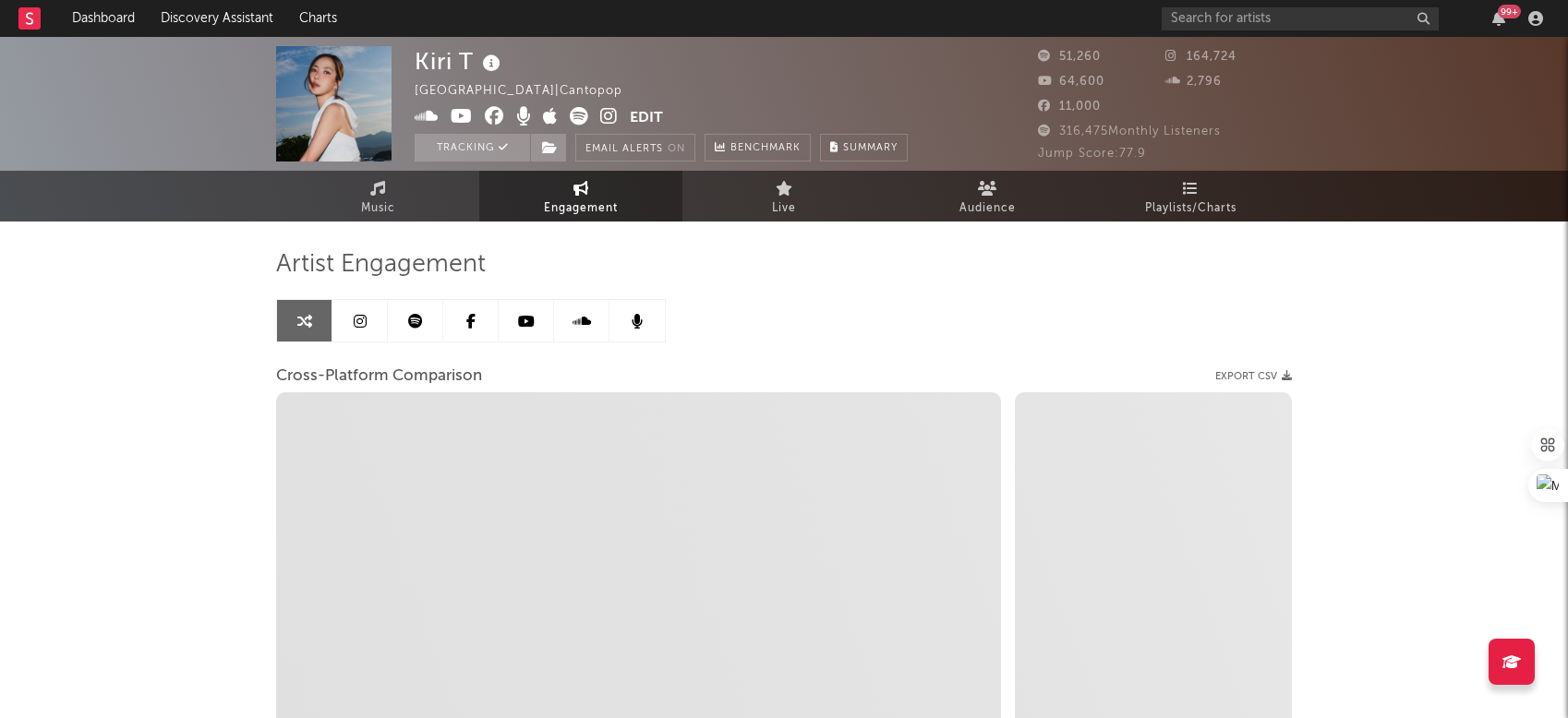 click at bounding box center (360, 321) 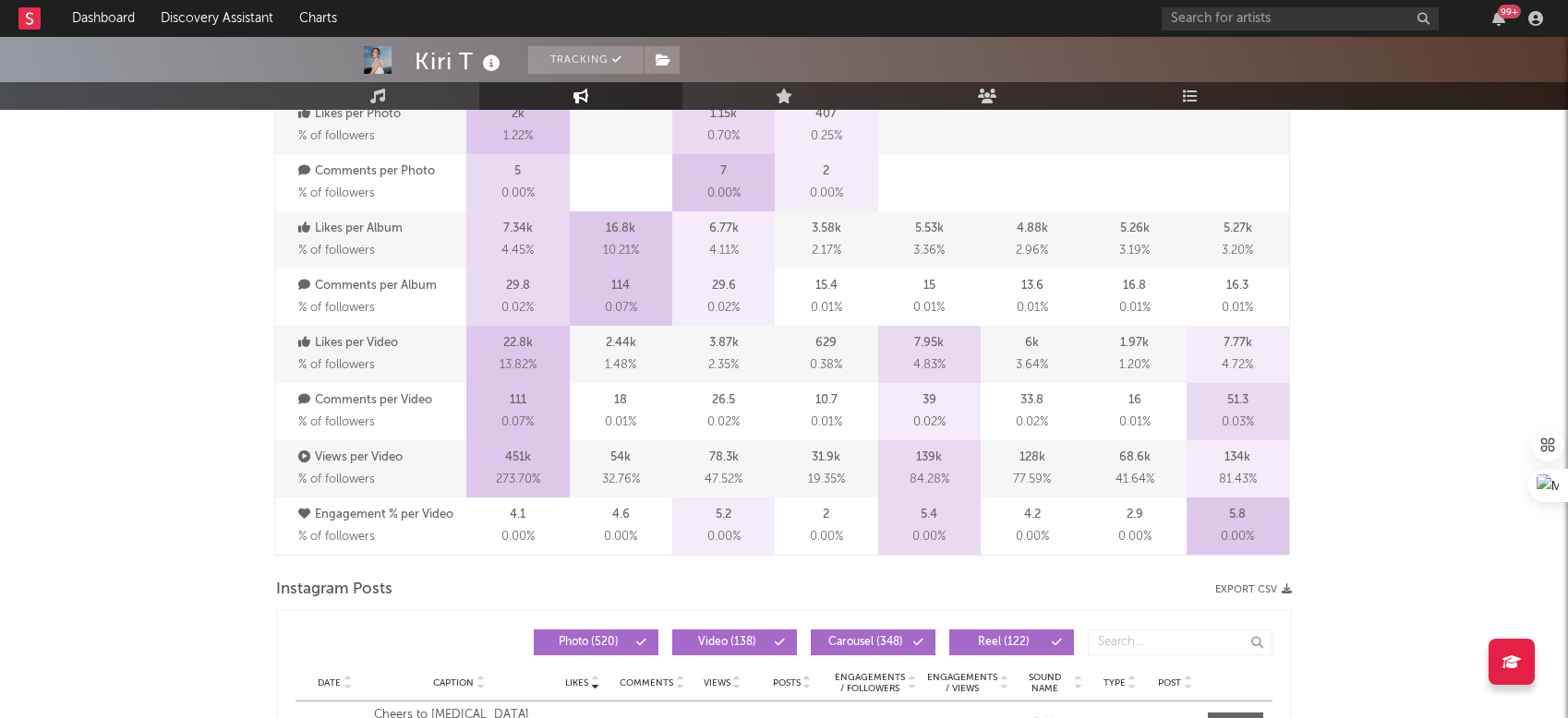 select on "6m" 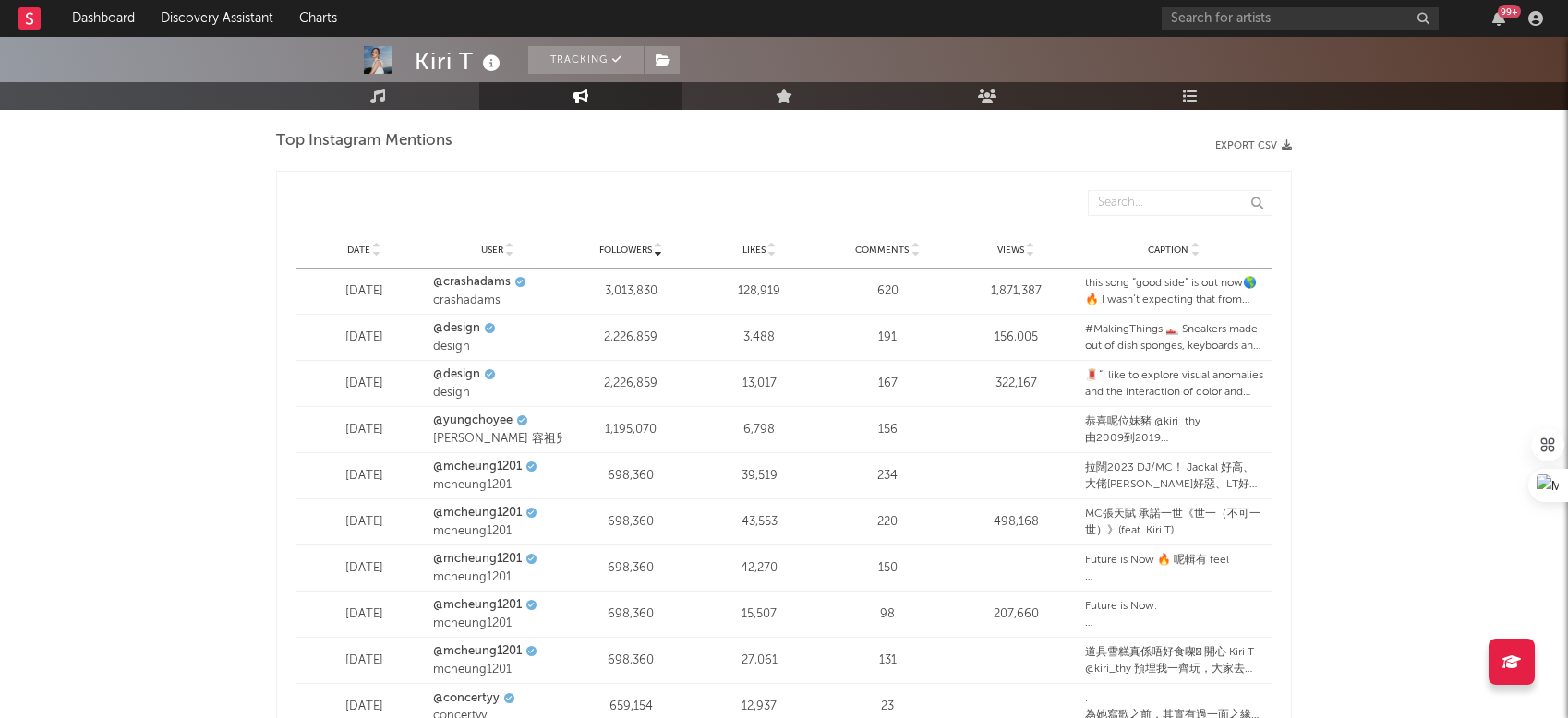 scroll, scrollTop: 2786, scrollLeft: 0, axis: vertical 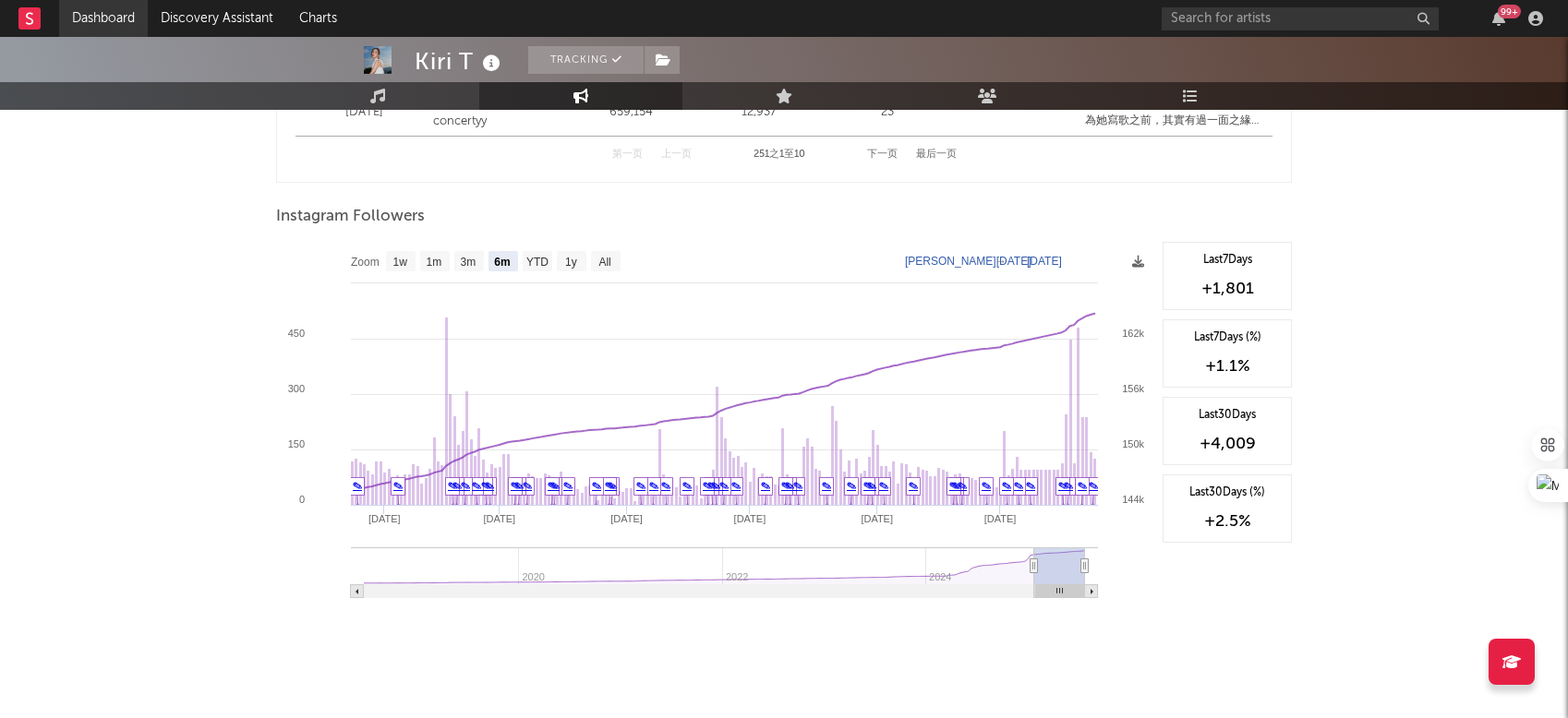 click on "Dashboard" at bounding box center (103, 18) 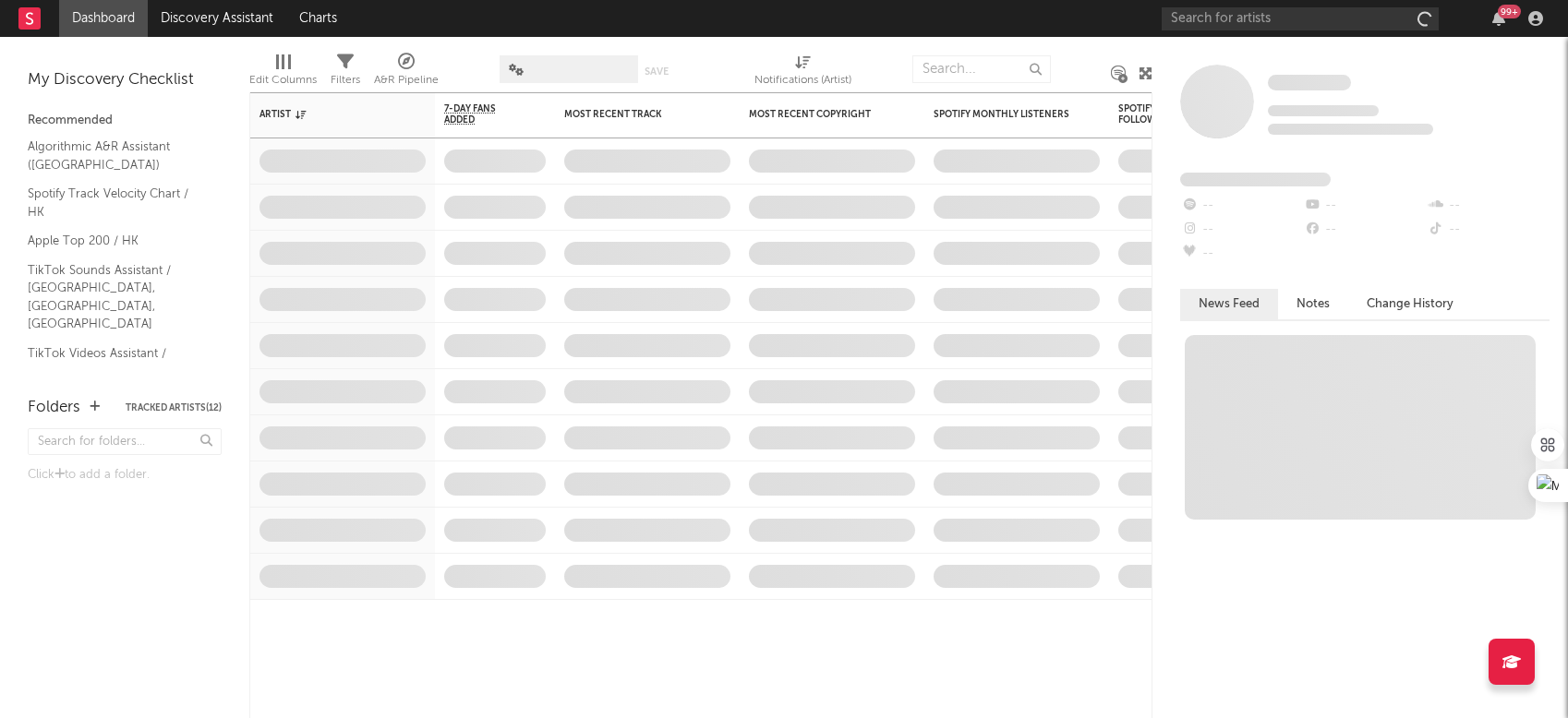 scroll, scrollTop: 0, scrollLeft: 0, axis: both 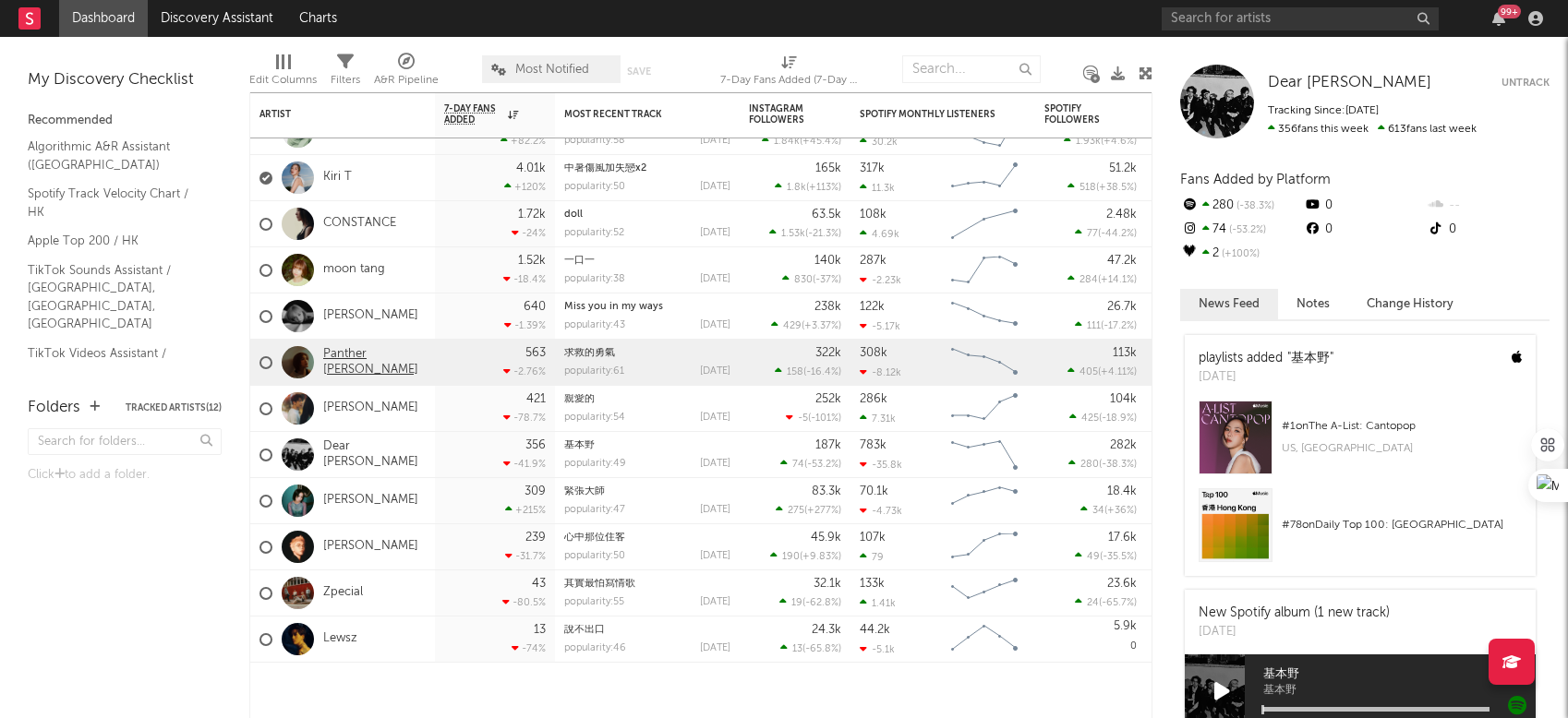 click on "Panther Chan" at bounding box center (374, 363) 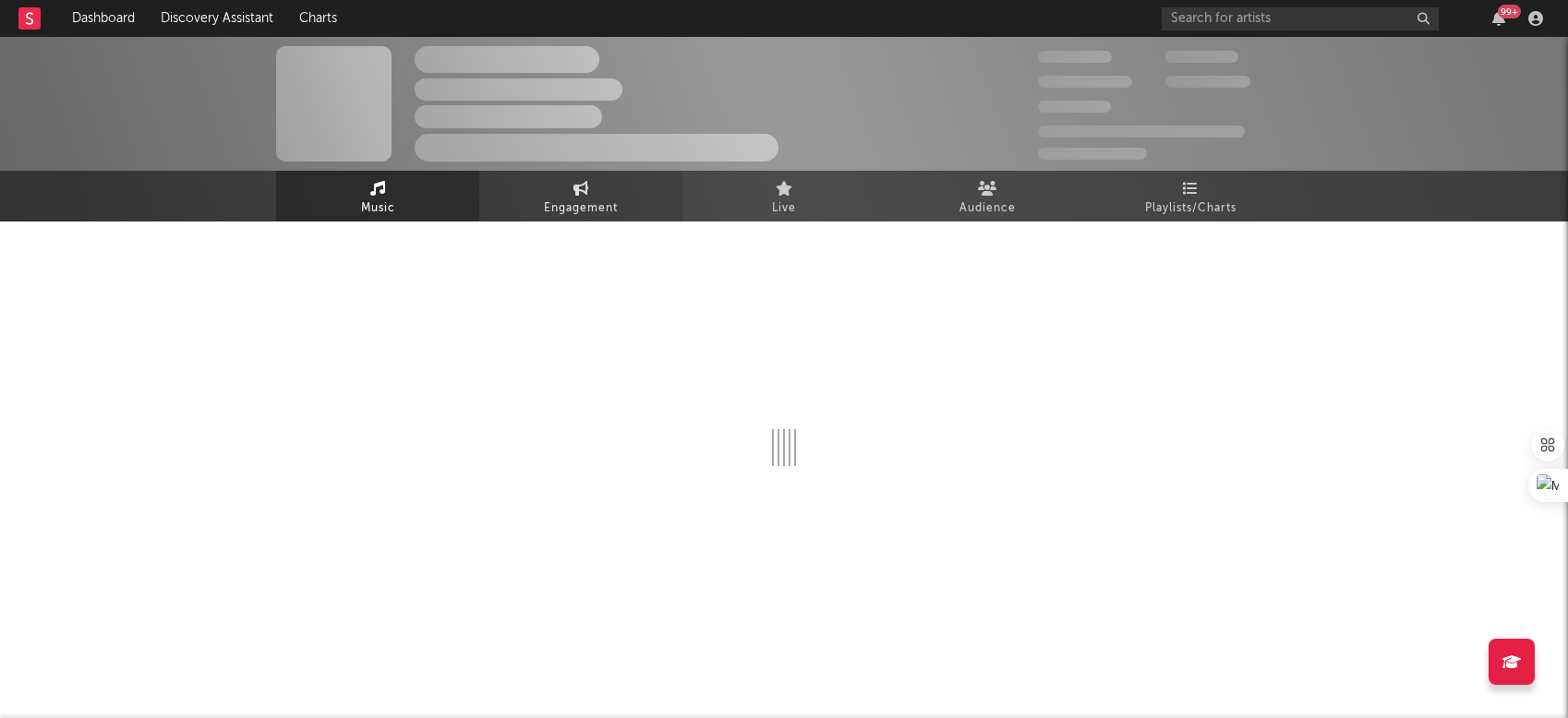click on "Engagement" at bounding box center [581, 196] 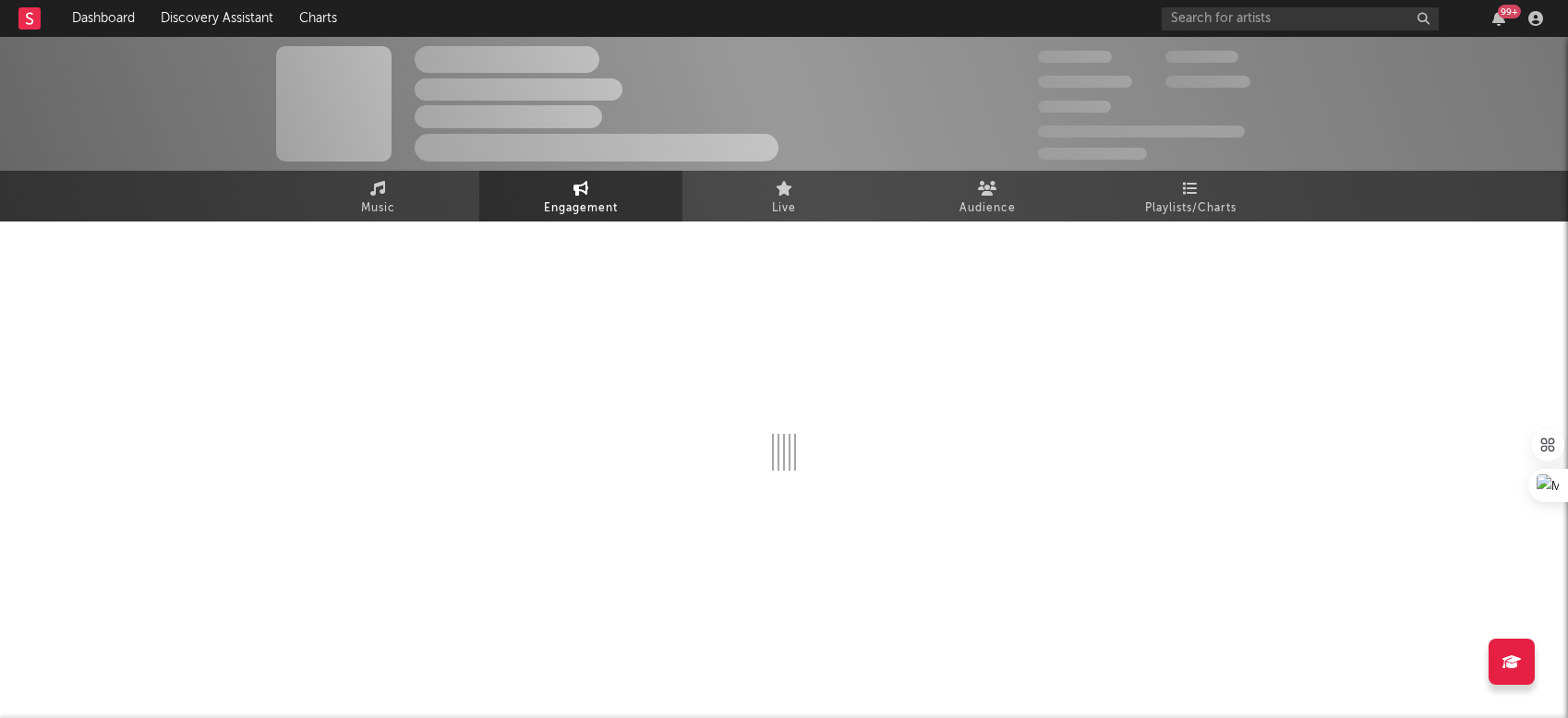 select on "1w" 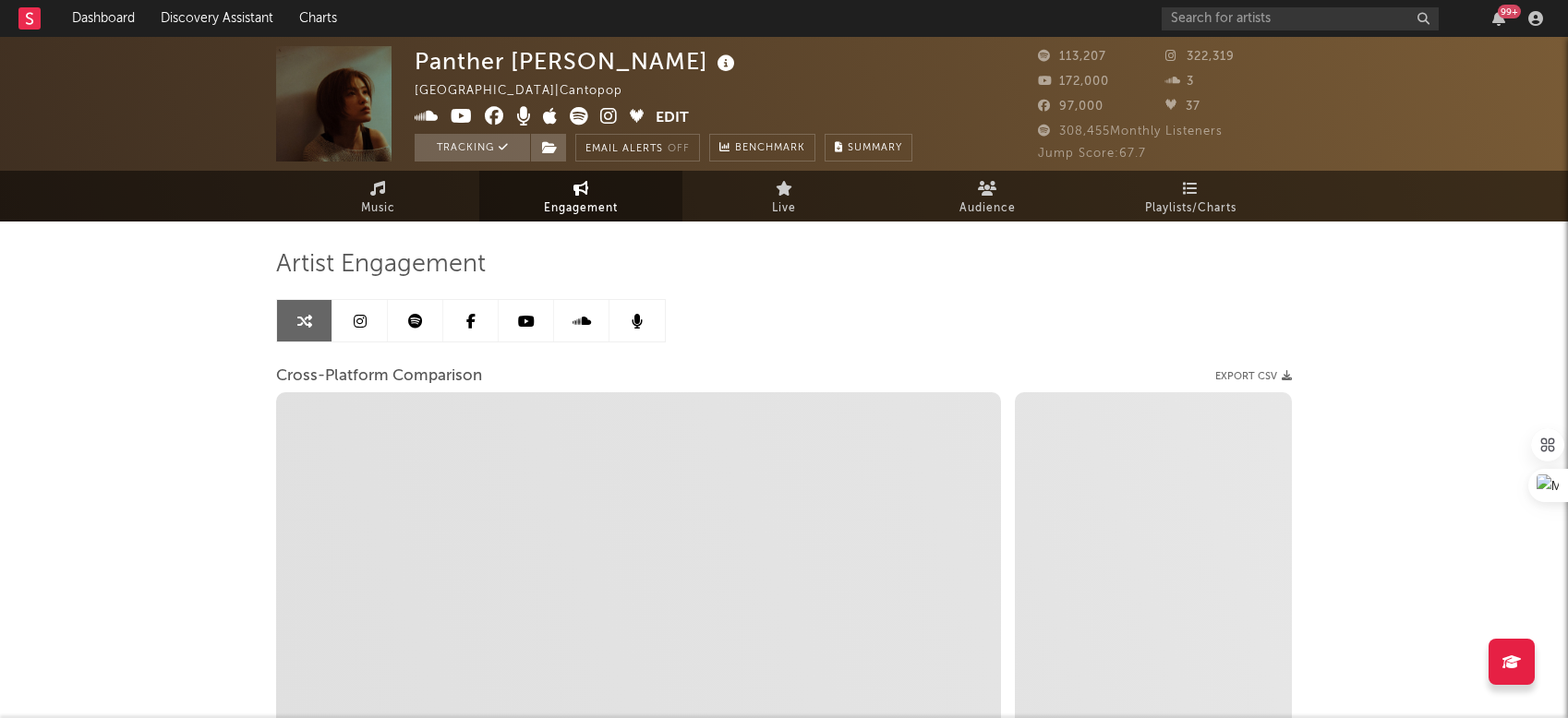 click at bounding box center [360, 320] 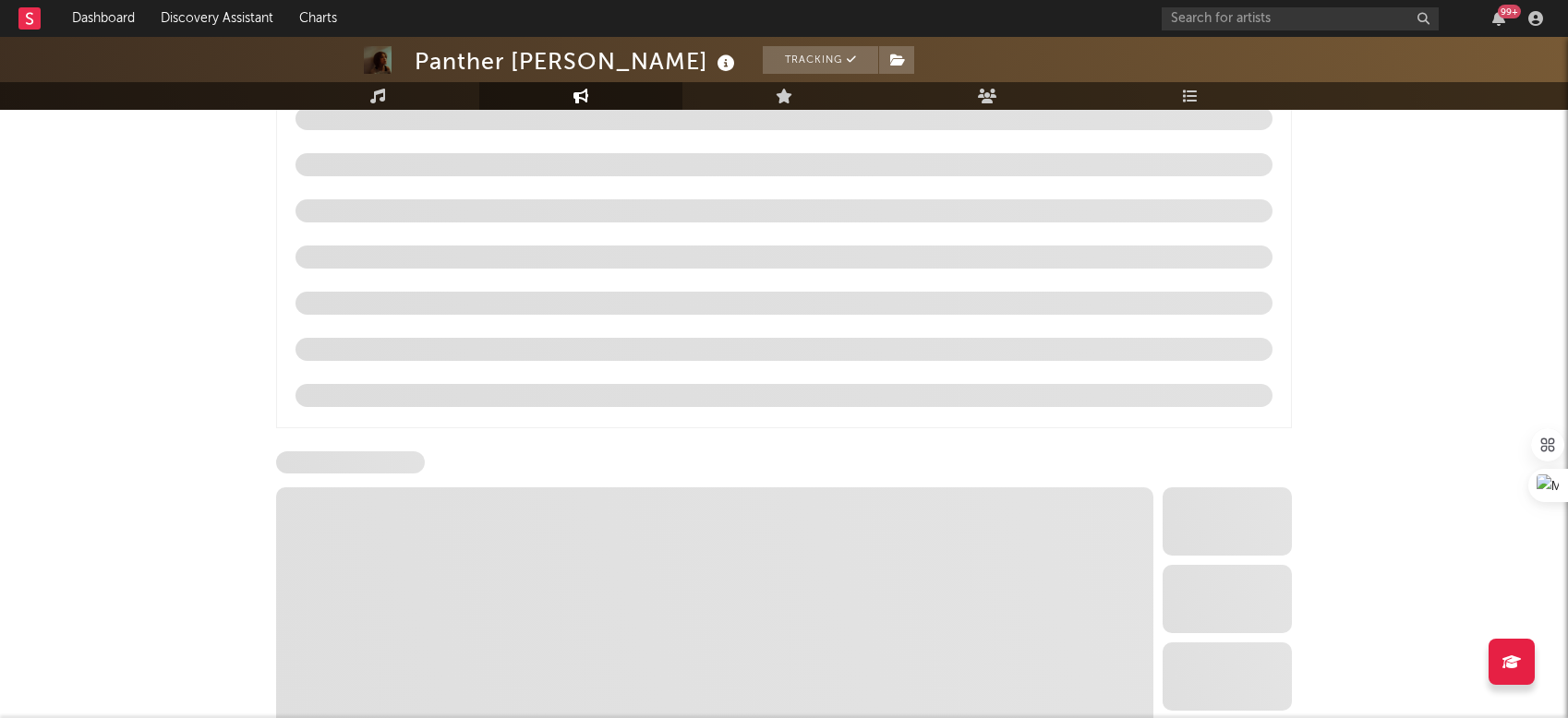 scroll, scrollTop: 2004, scrollLeft: 0, axis: vertical 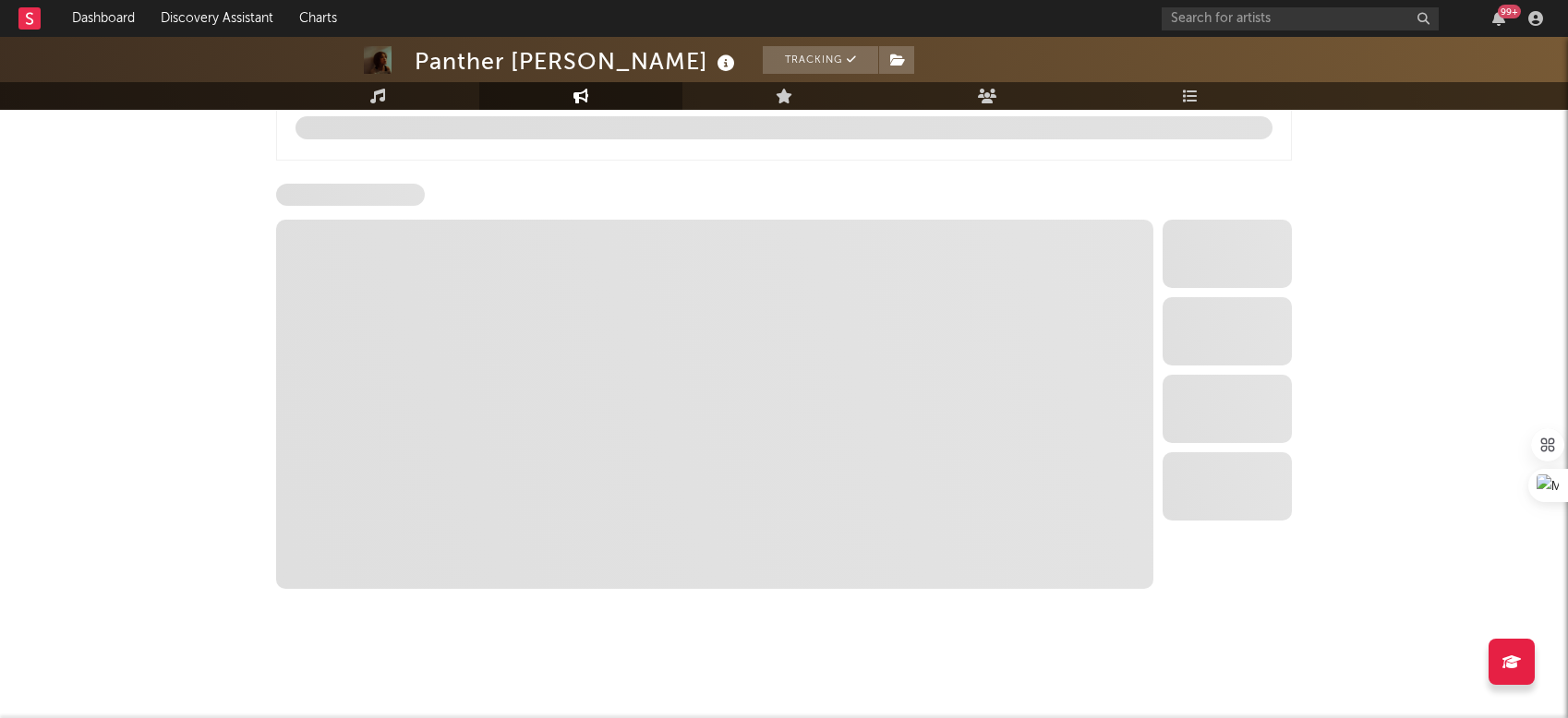 select on "6m" 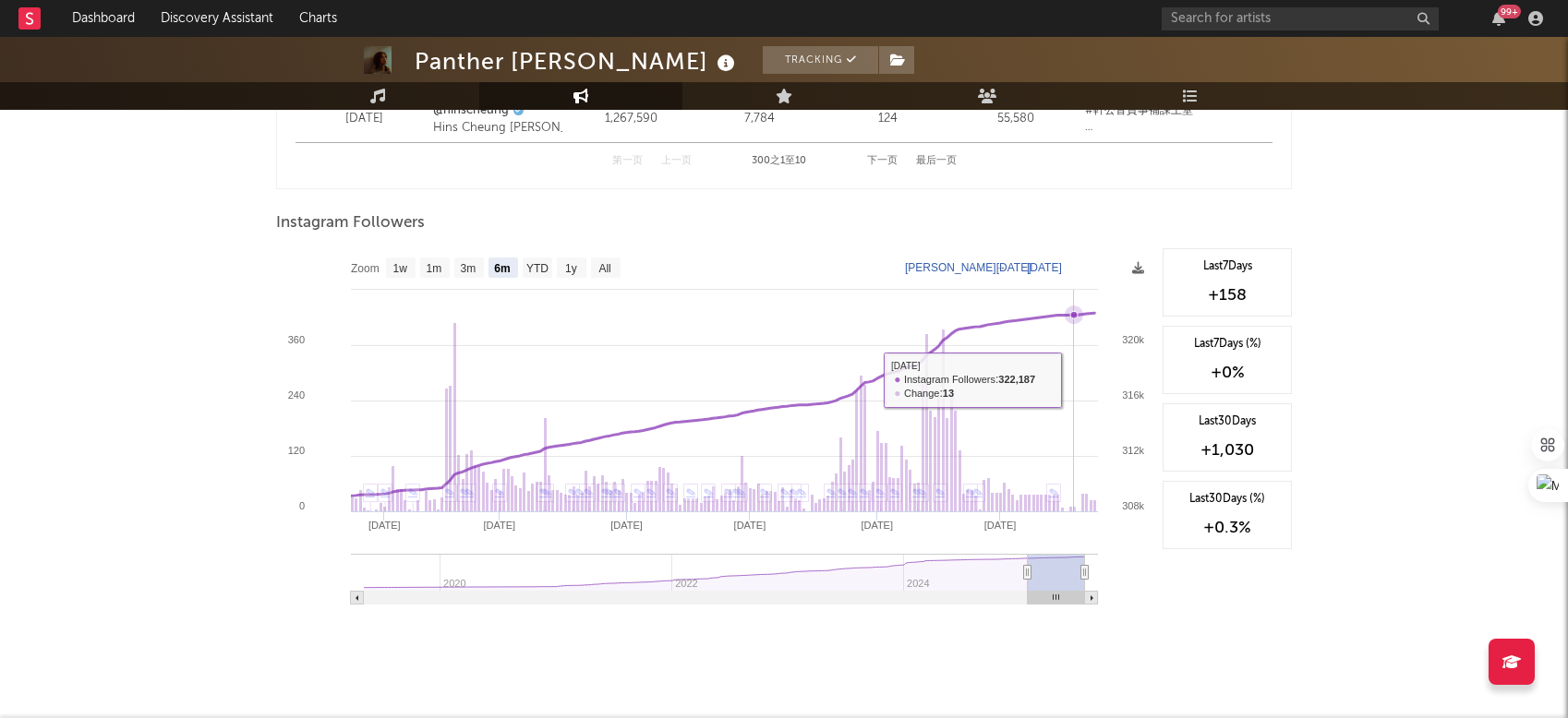 scroll, scrollTop: 2786, scrollLeft: 0, axis: vertical 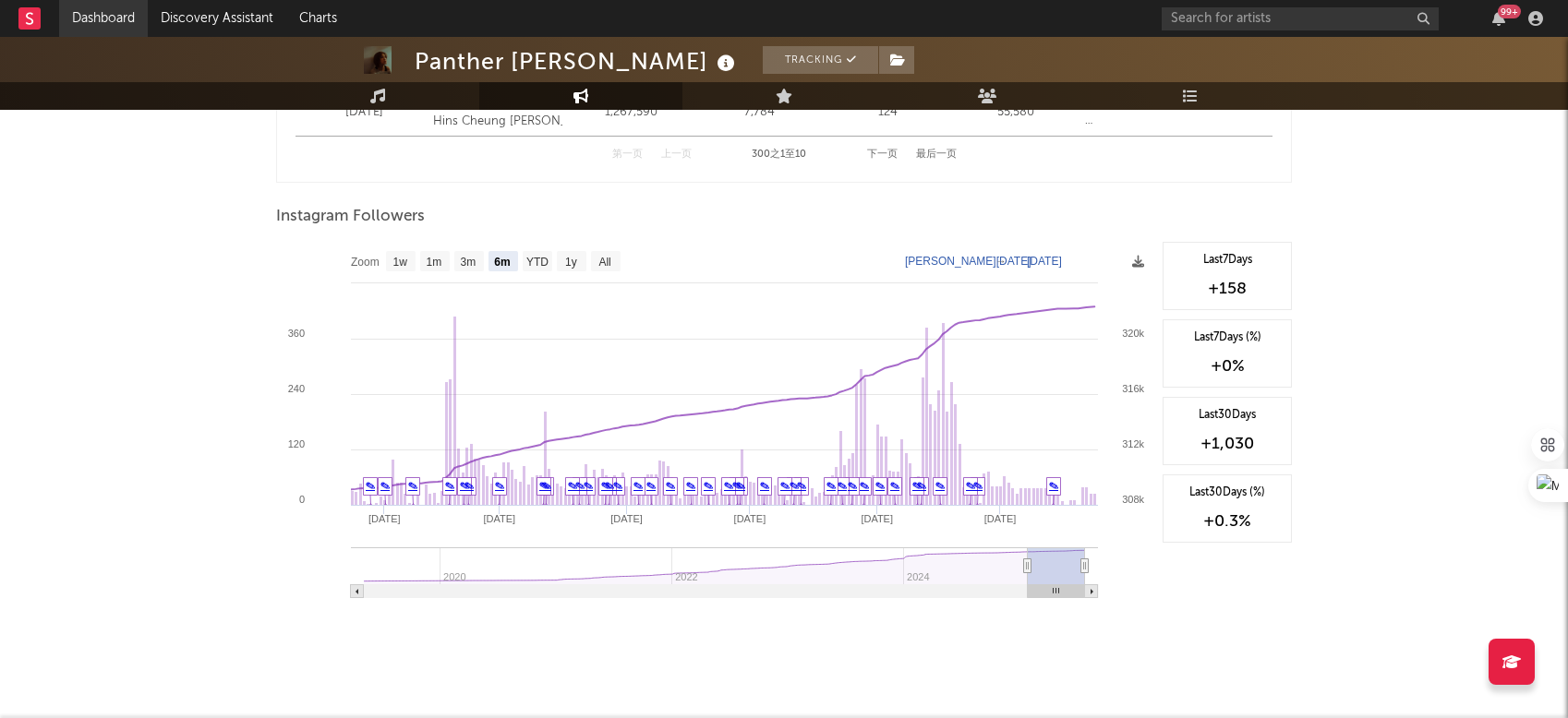 click on "Dashboard" at bounding box center [103, 18] 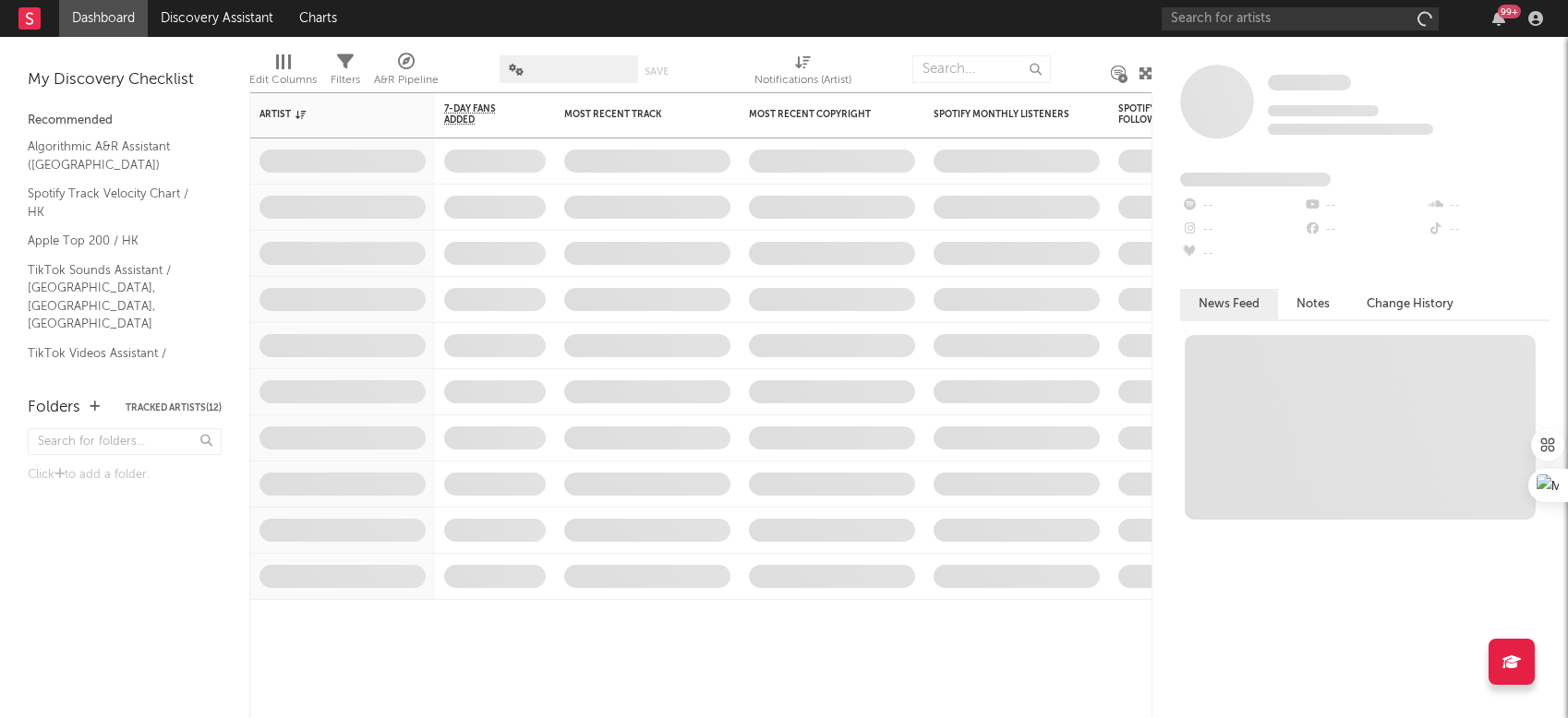 scroll, scrollTop: 0, scrollLeft: 0, axis: both 